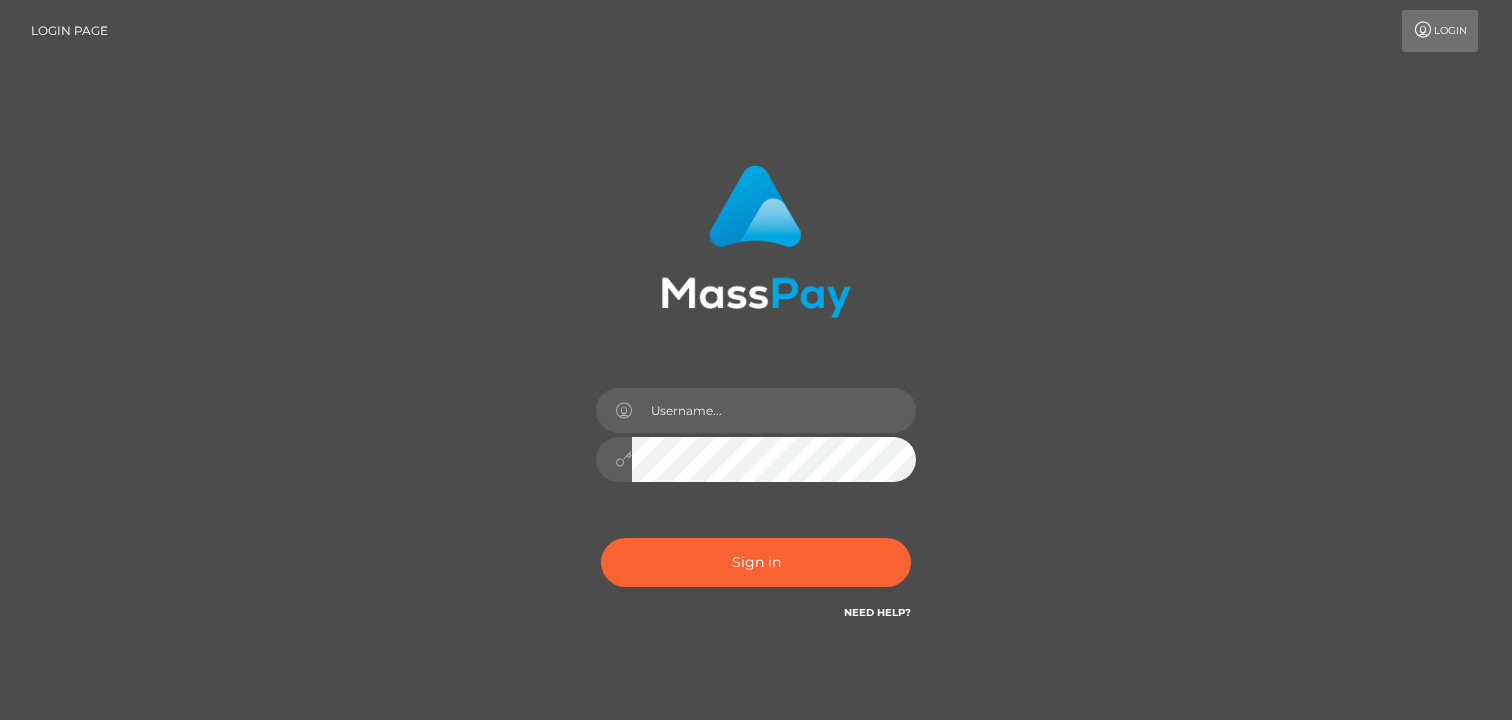 scroll, scrollTop: 0, scrollLeft: 0, axis: both 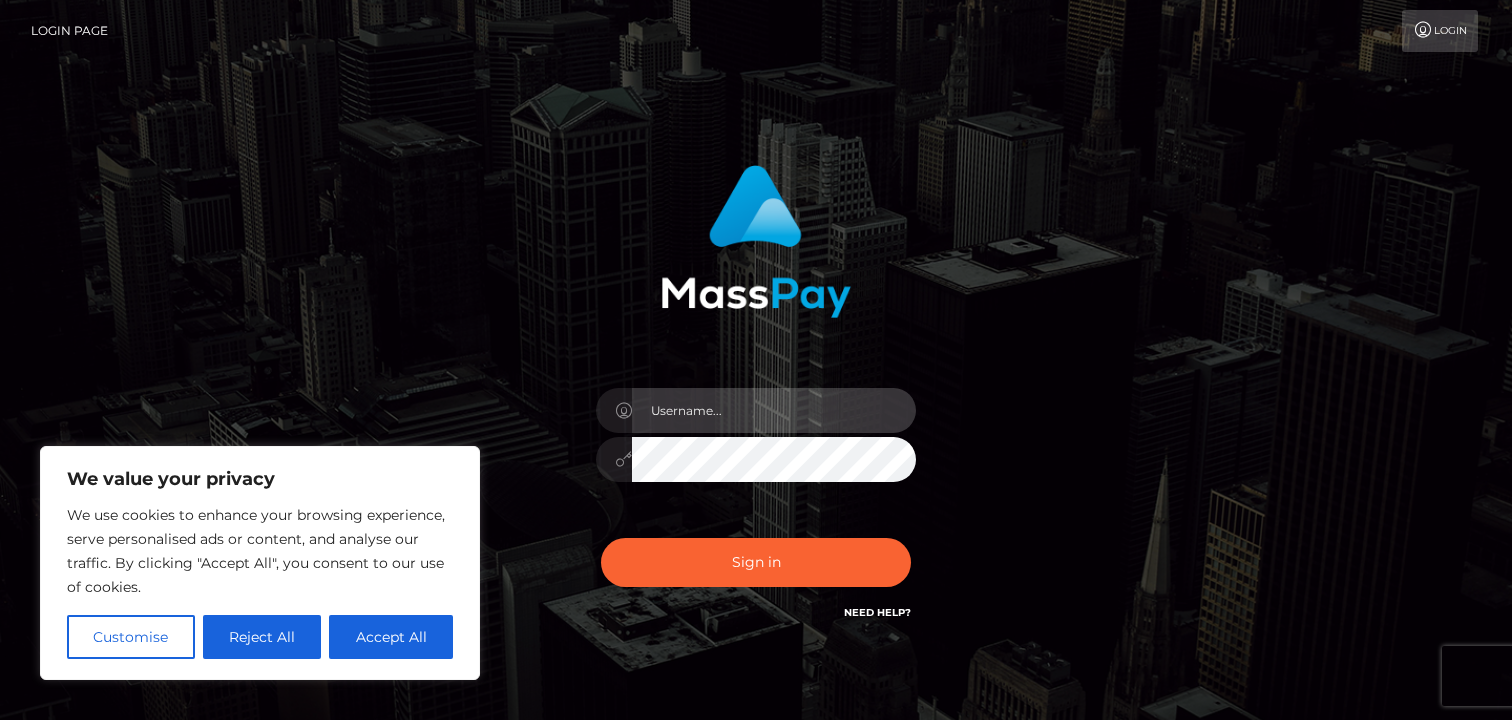 click at bounding box center (774, 410) 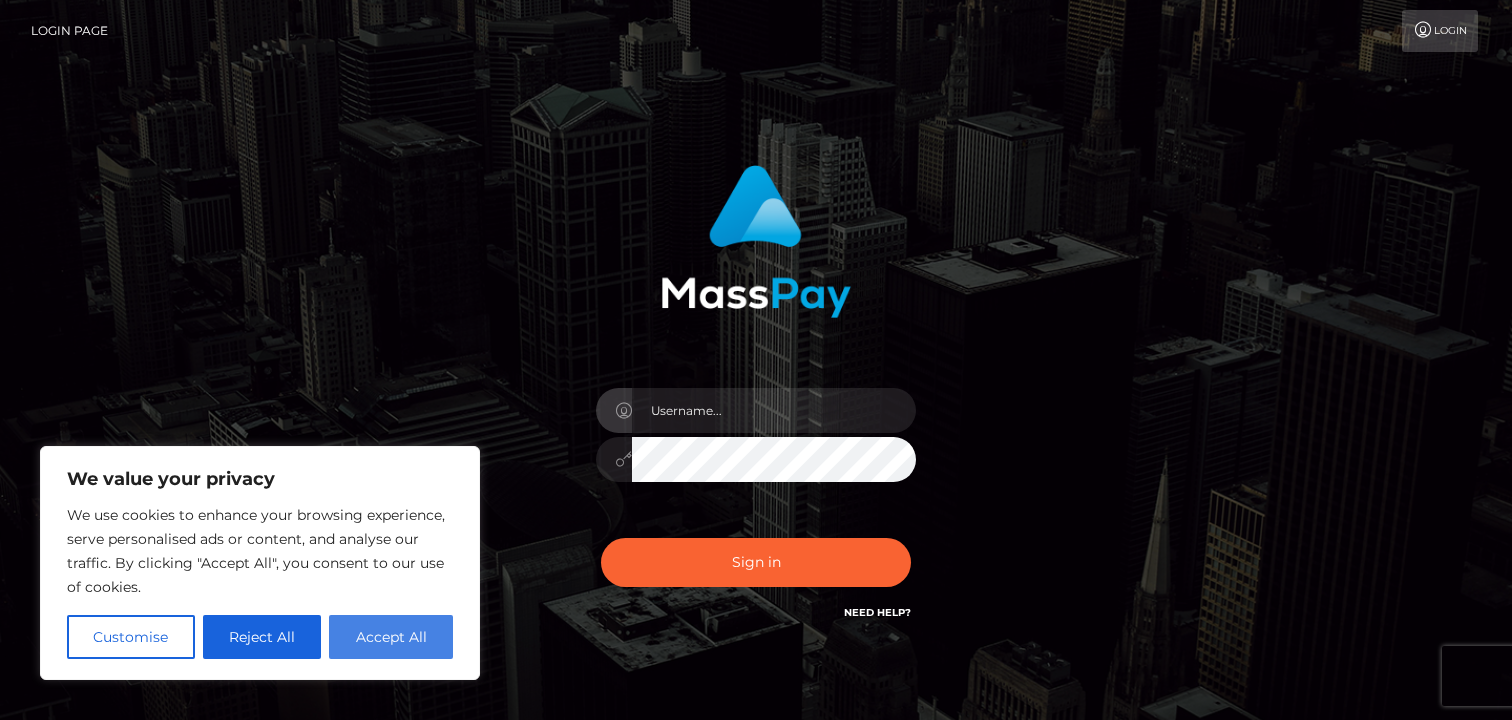 click on "Accept All" at bounding box center [391, 637] 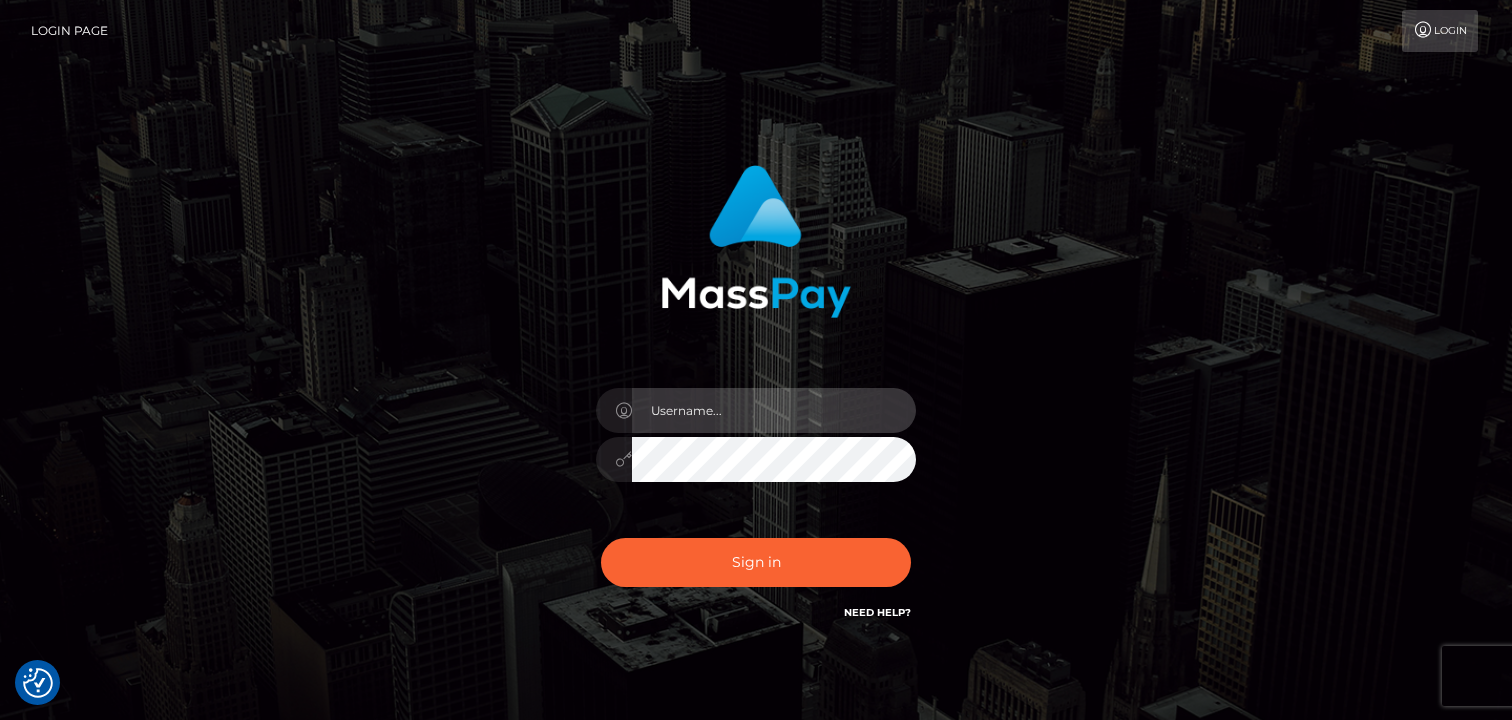 click at bounding box center (774, 410) 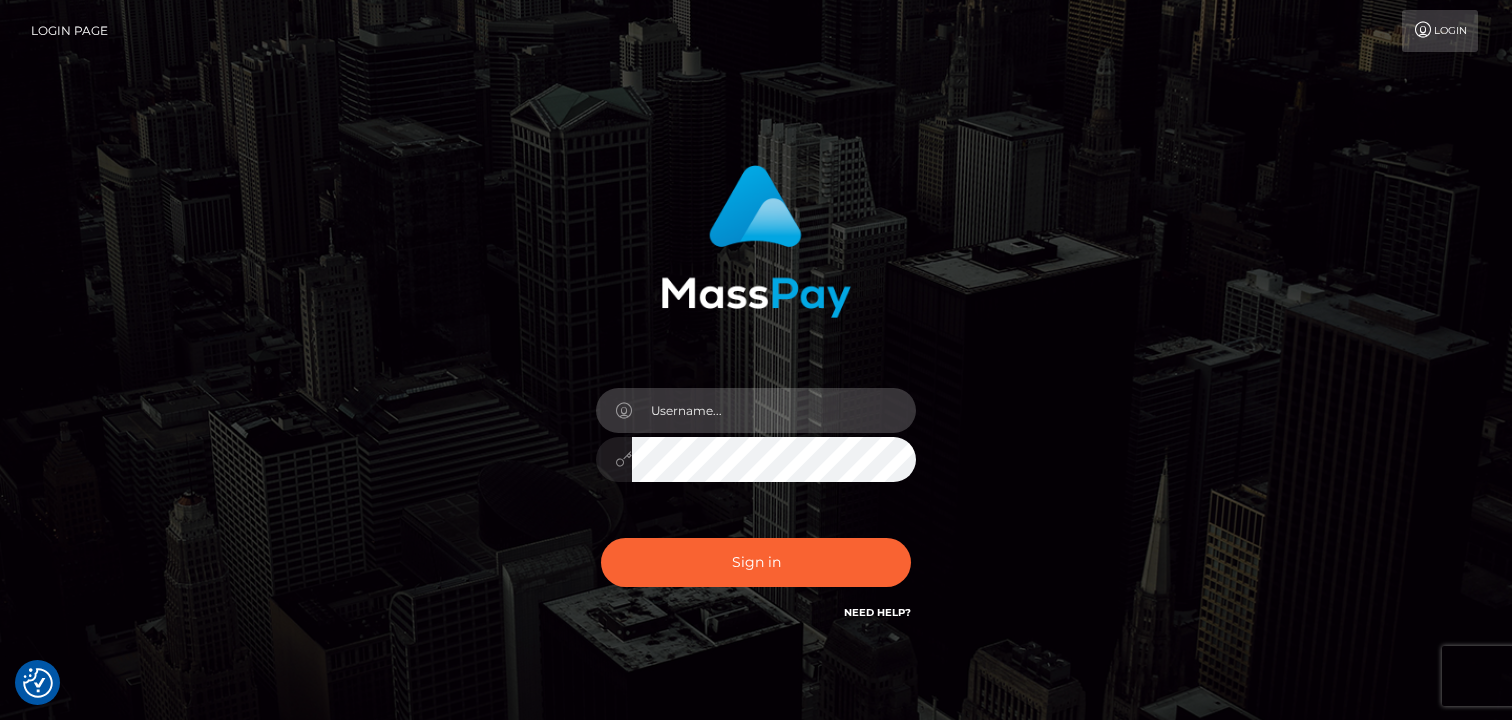 type on "[EMAIL]" 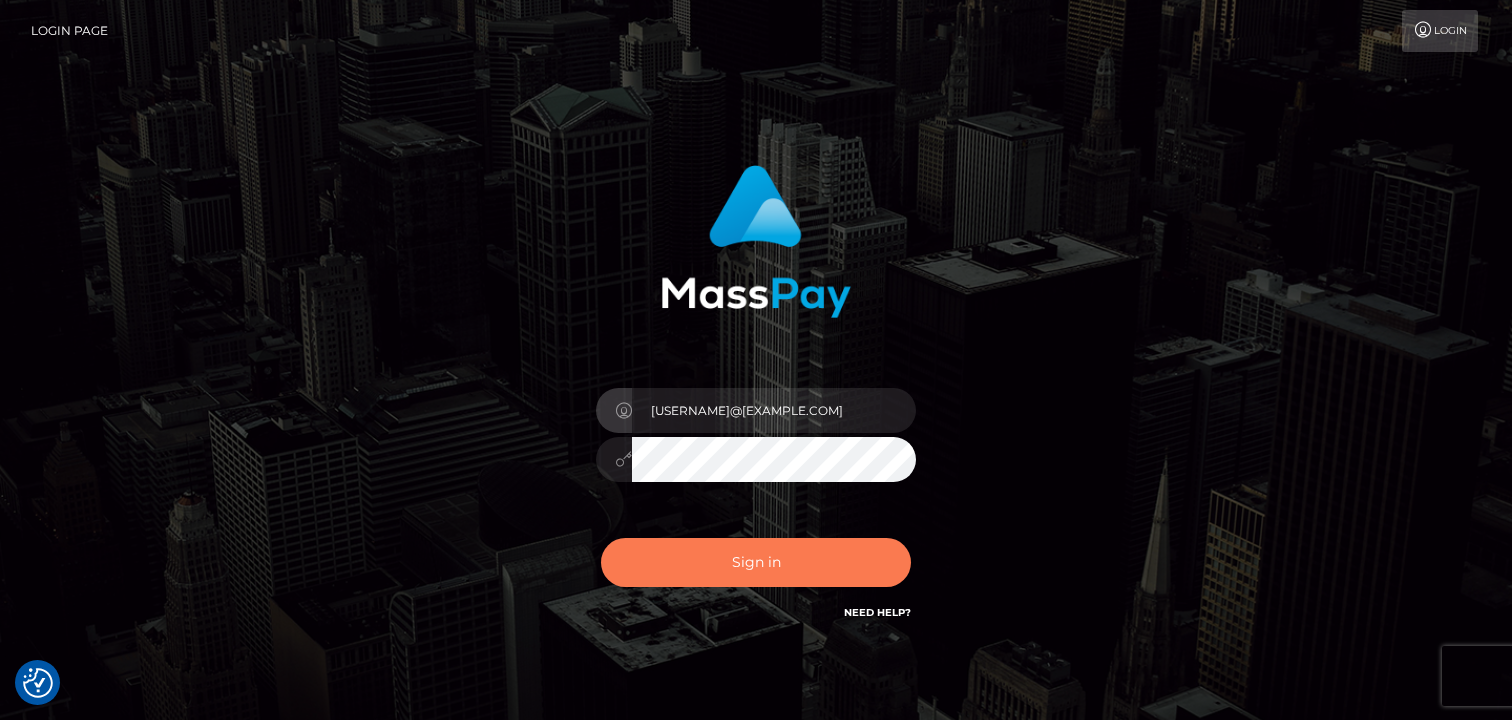 click on "Sign in" at bounding box center [756, 562] 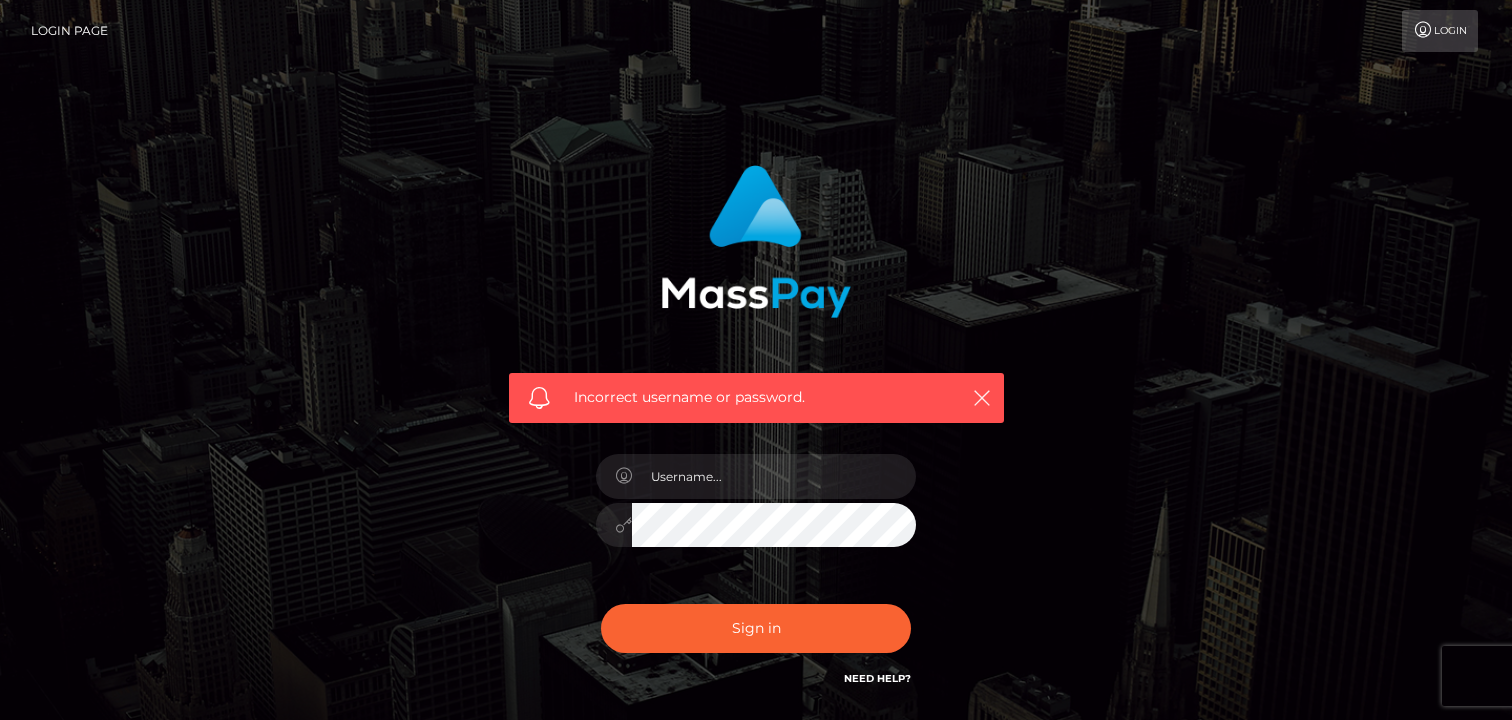 scroll, scrollTop: 0, scrollLeft: 0, axis: both 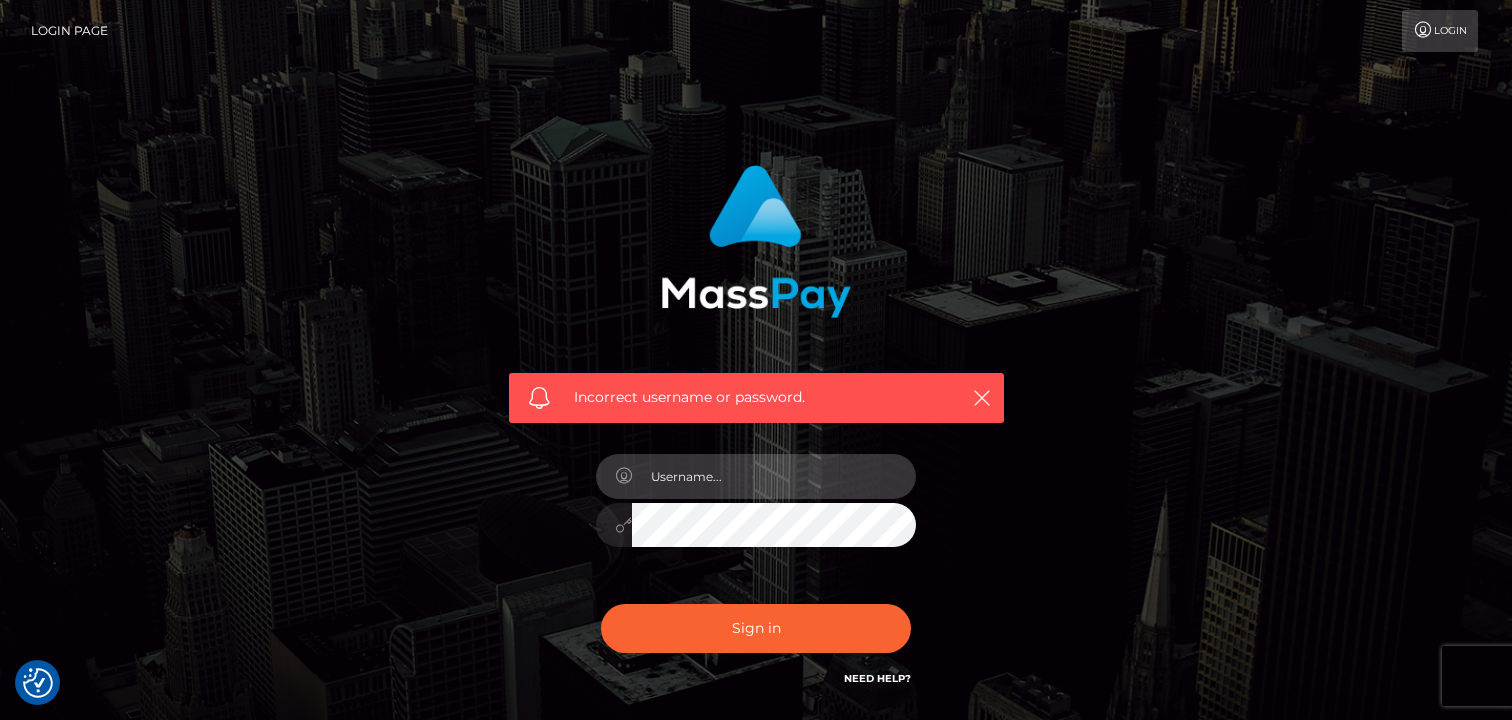 click at bounding box center (774, 476) 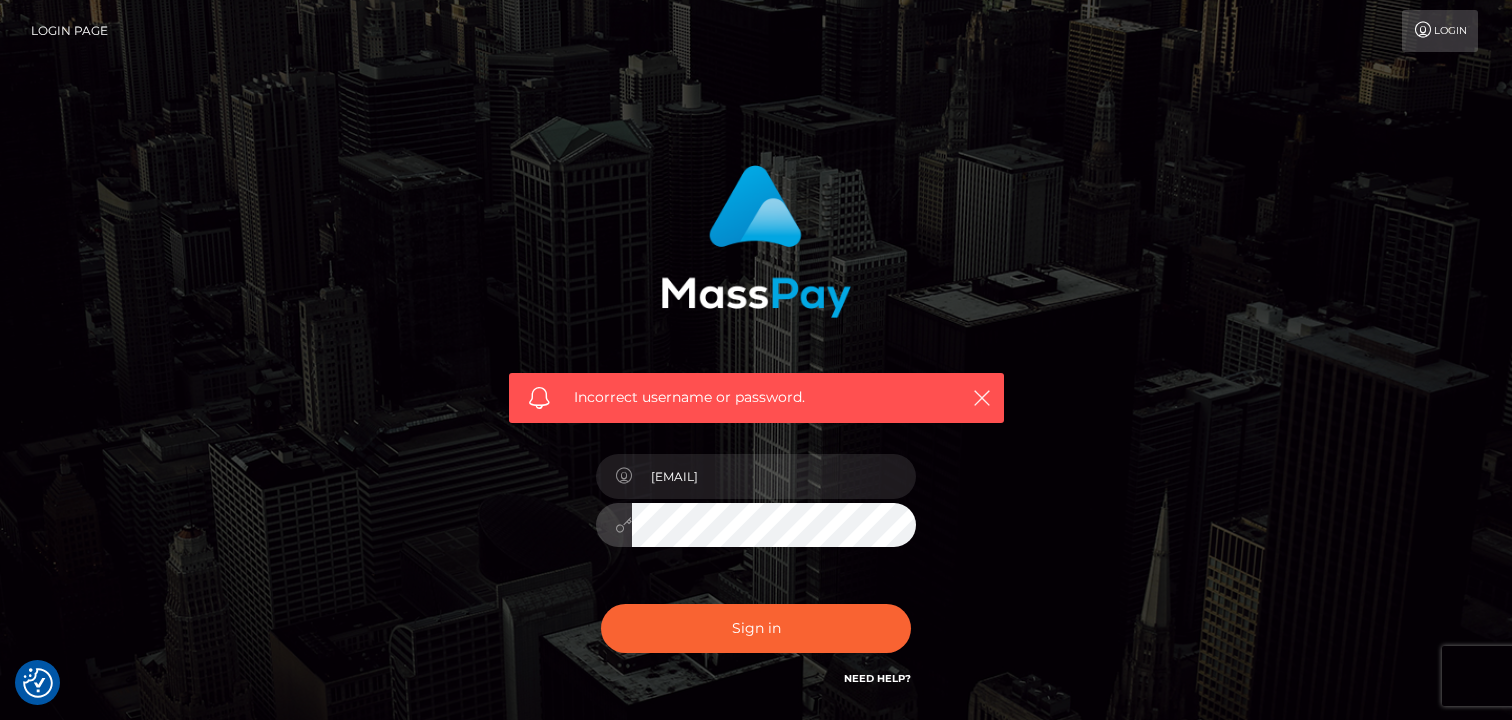 click on "Sign in" at bounding box center (756, 628) 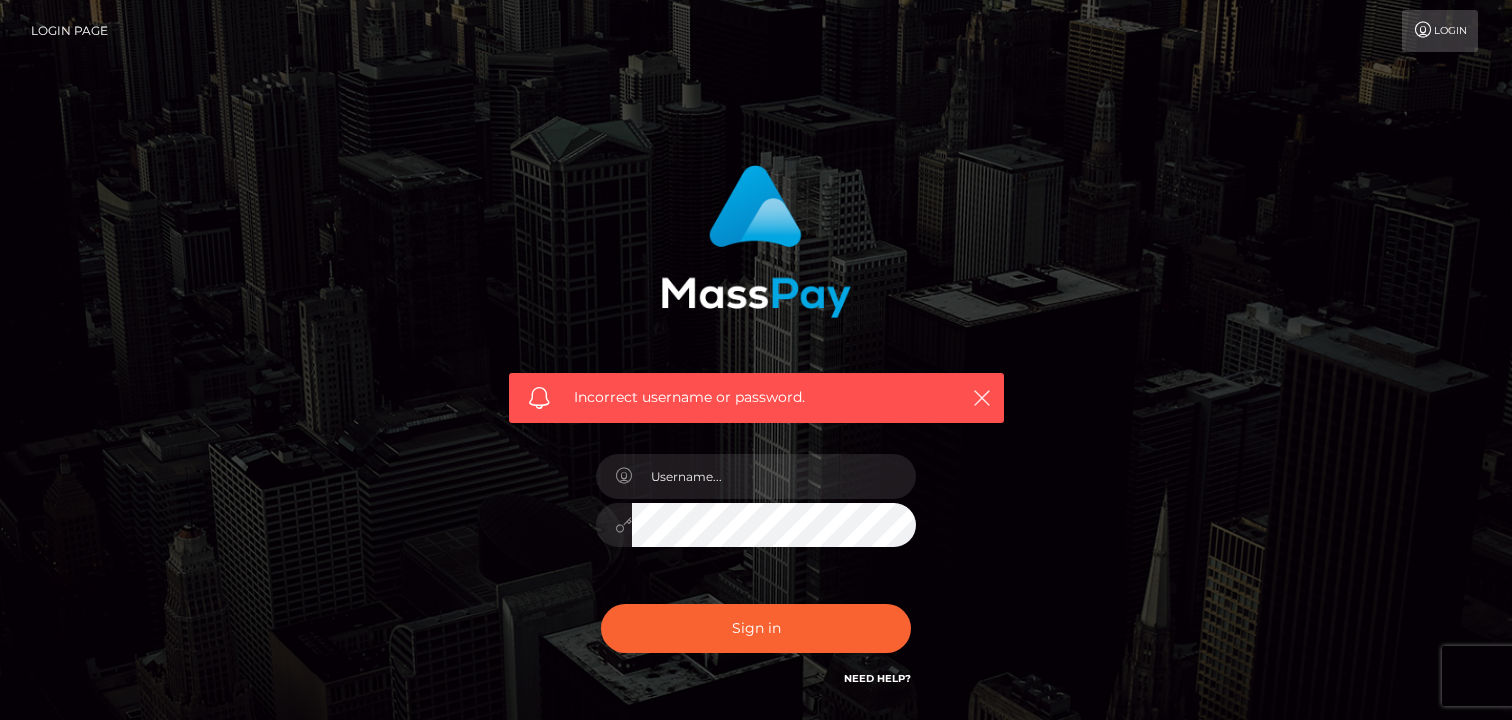 scroll, scrollTop: 0, scrollLeft: 0, axis: both 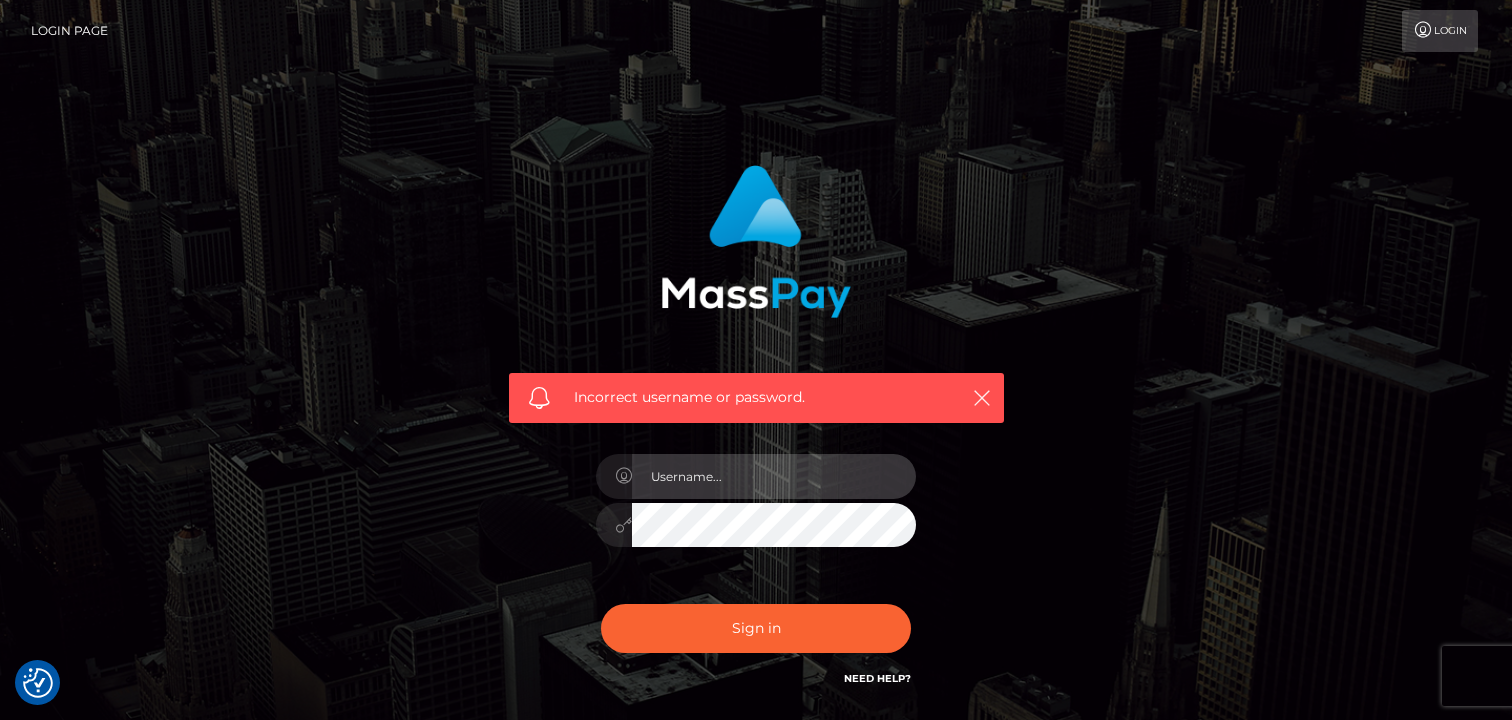 click at bounding box center [774, 476] 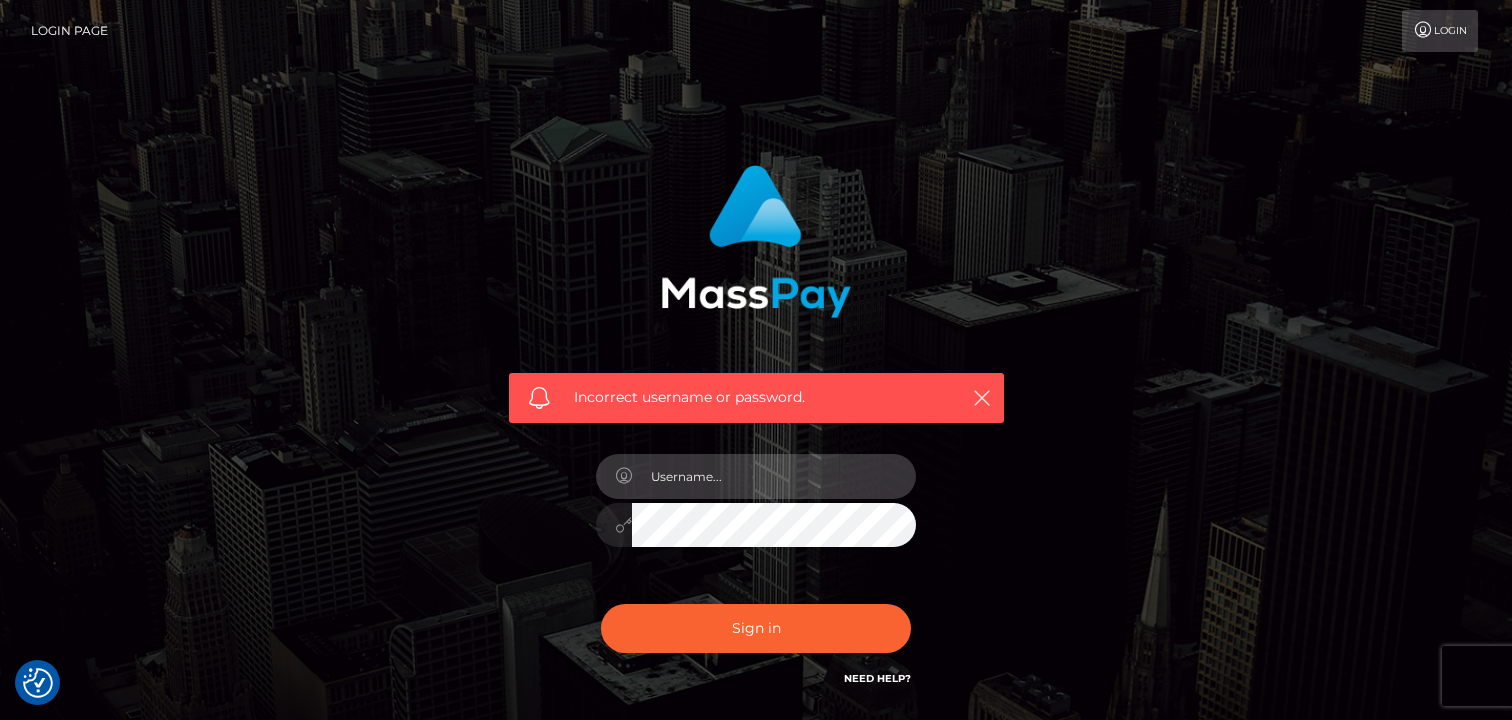 type on "[EMAIL]" 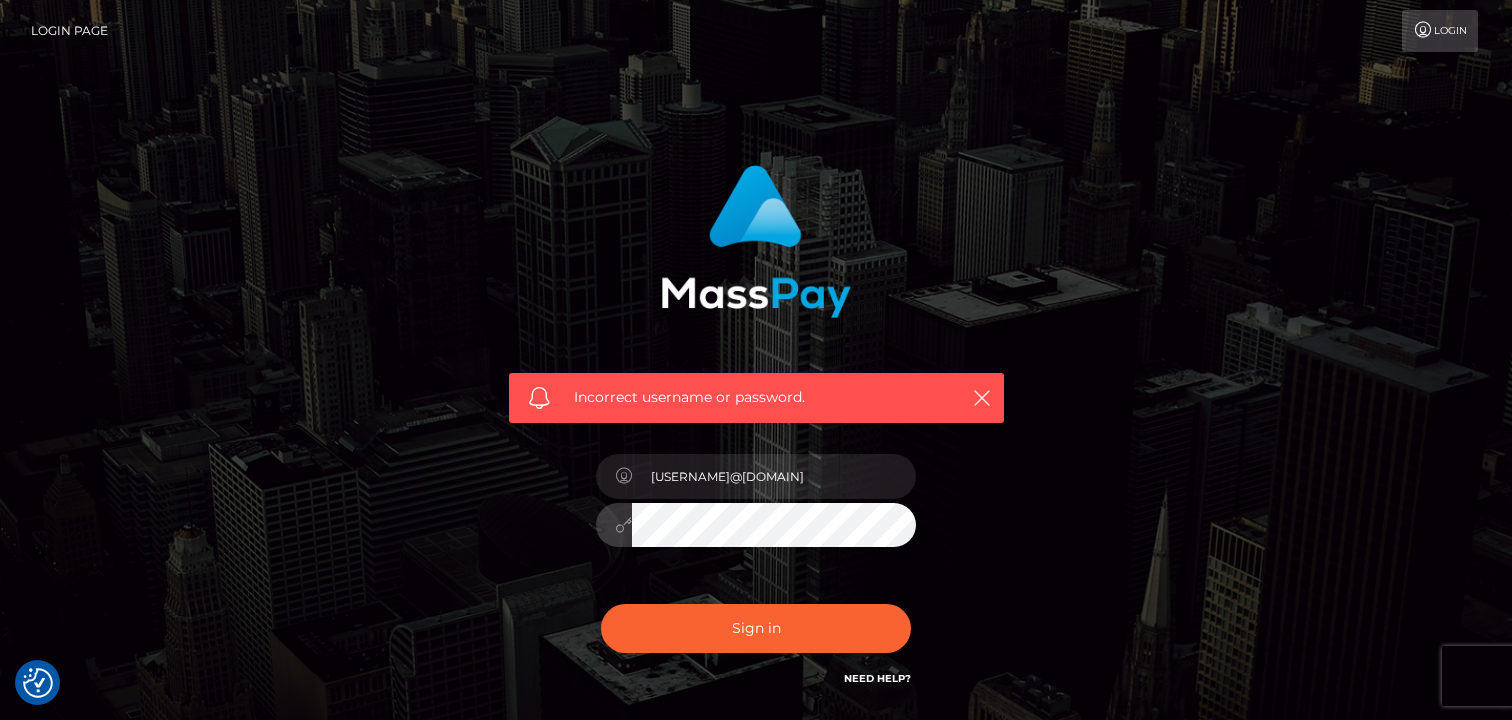 click on "Sign in" at bounding box center [756, 628] 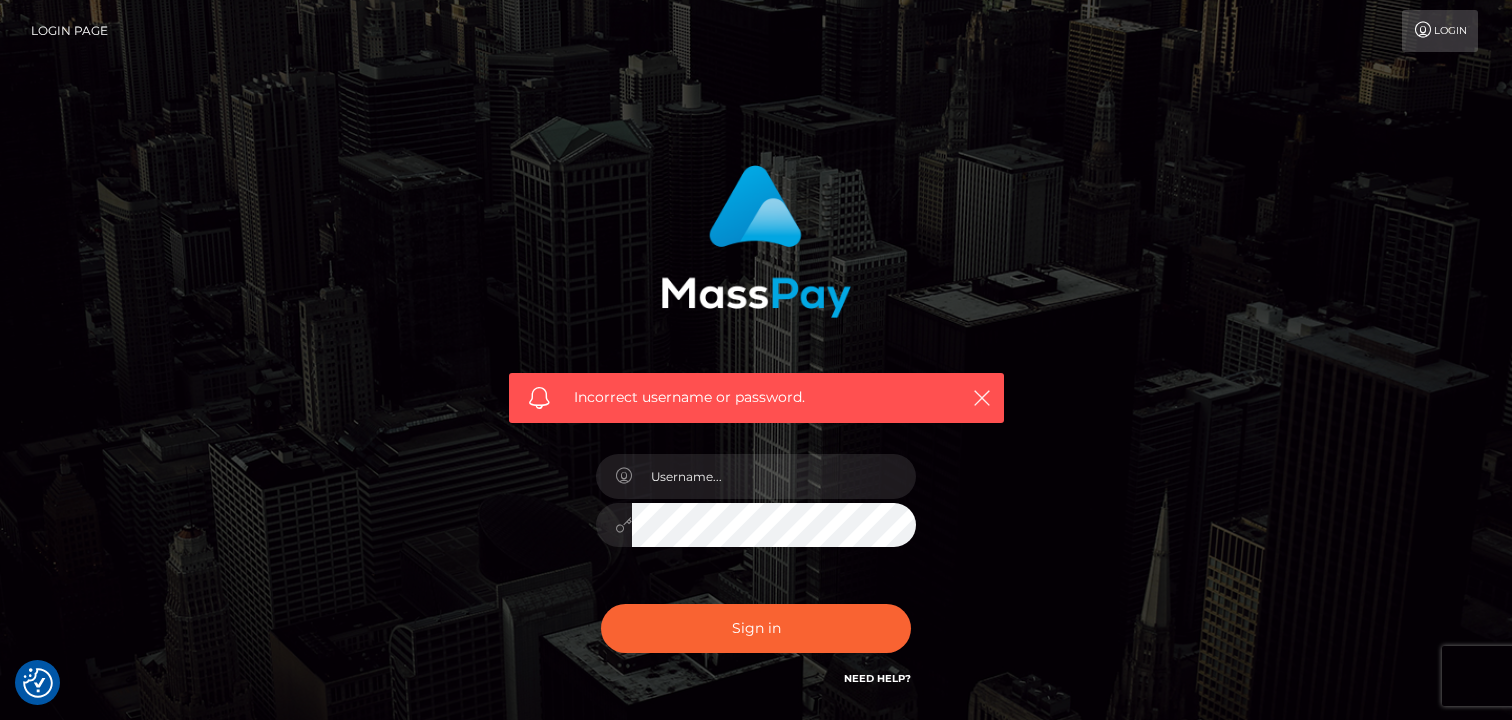 scroll, scrollTop: 0, scrollLeft: 0, axis: both 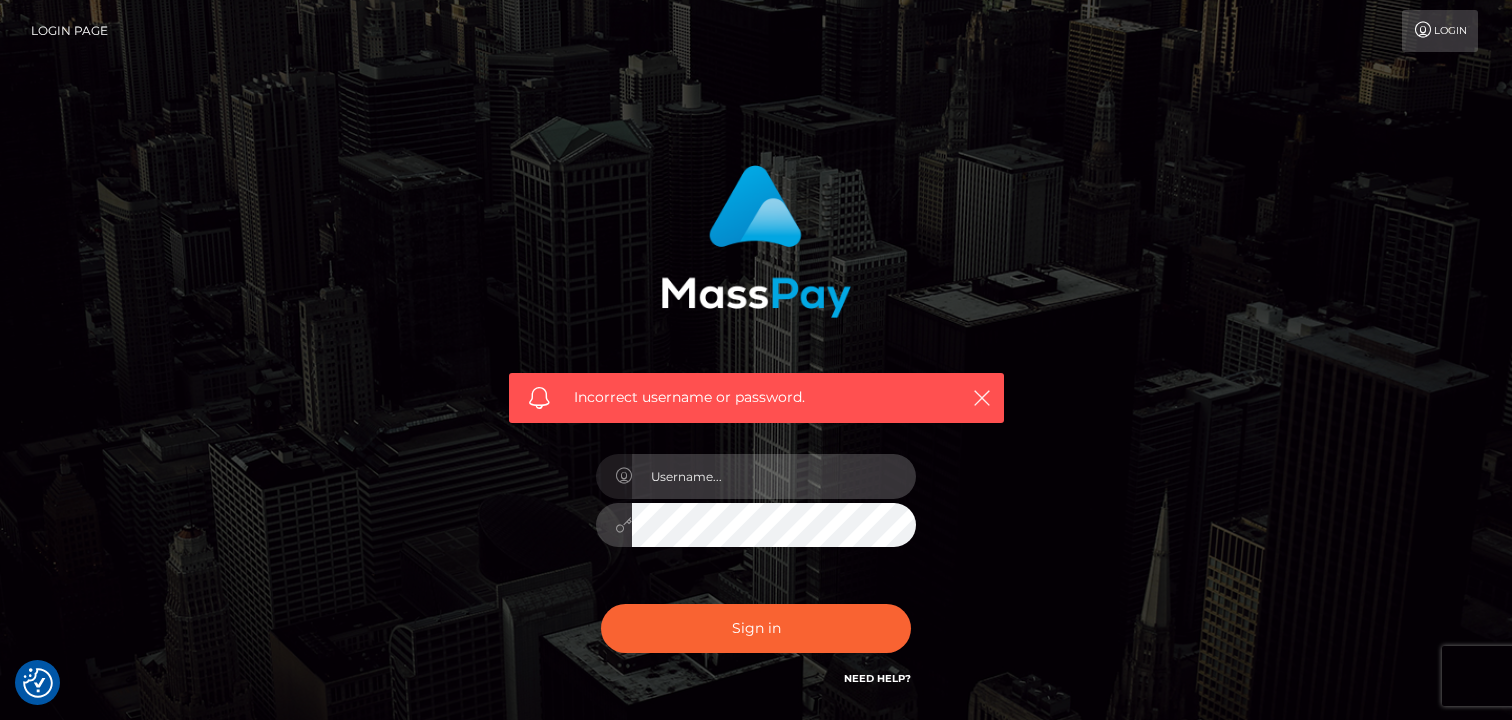click at bounding box center [774, 476] 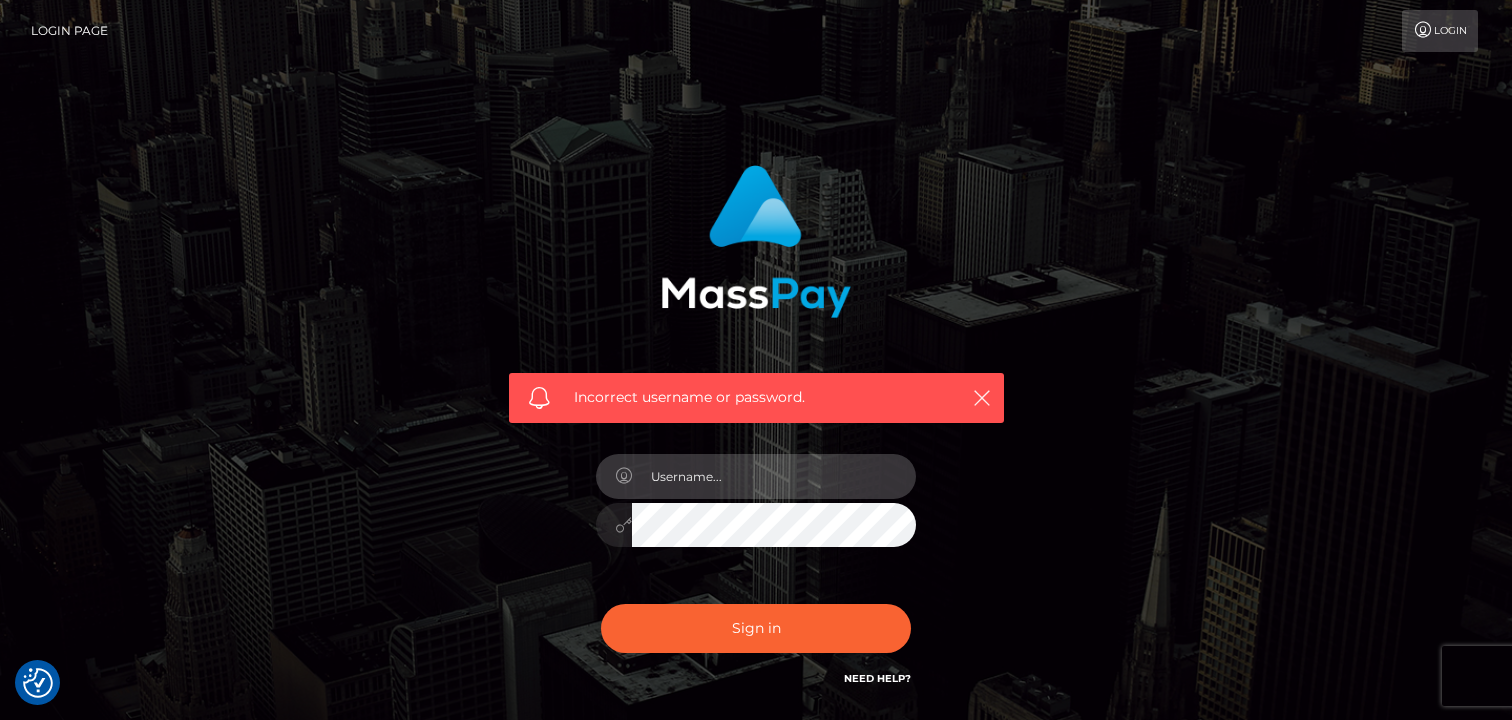 type on "[EMAIL]" 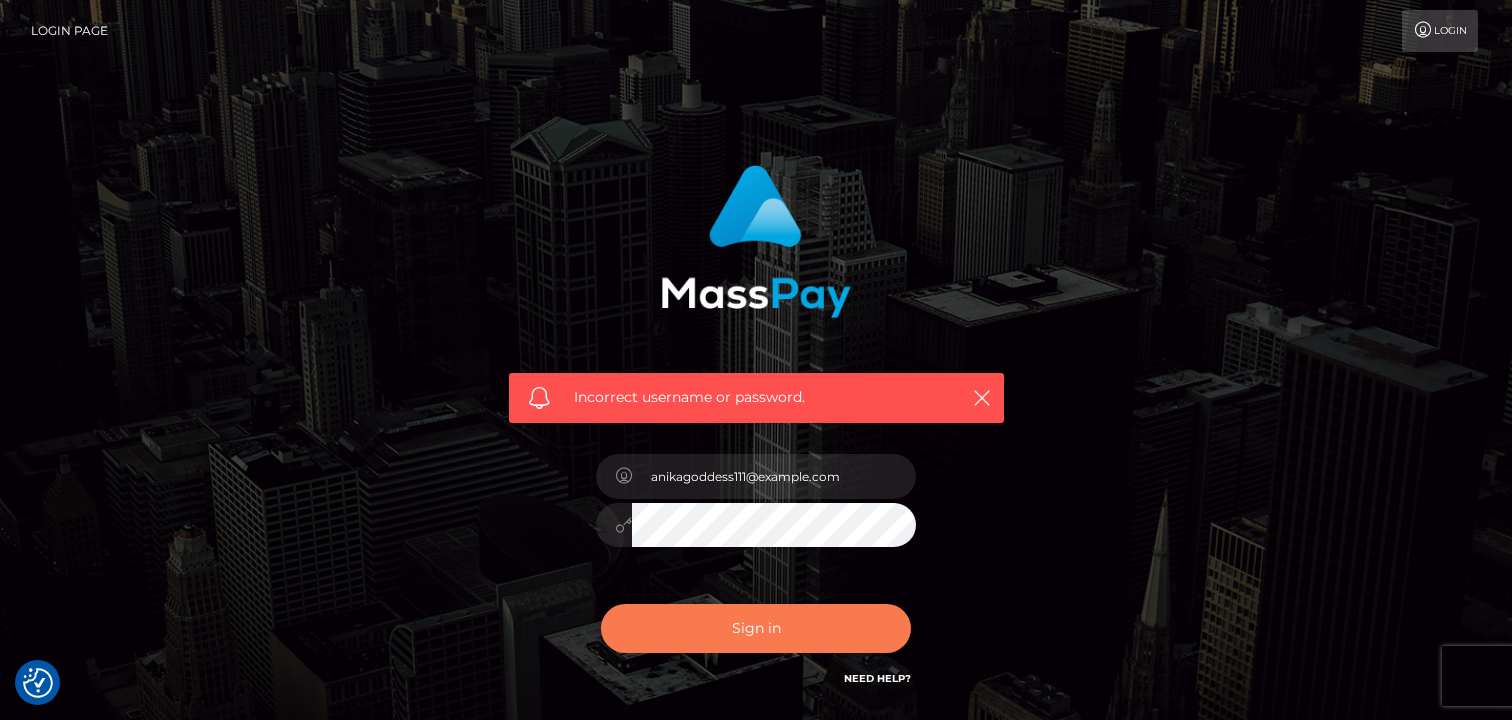 click on "Sign in" at bounding box center (756, 628) 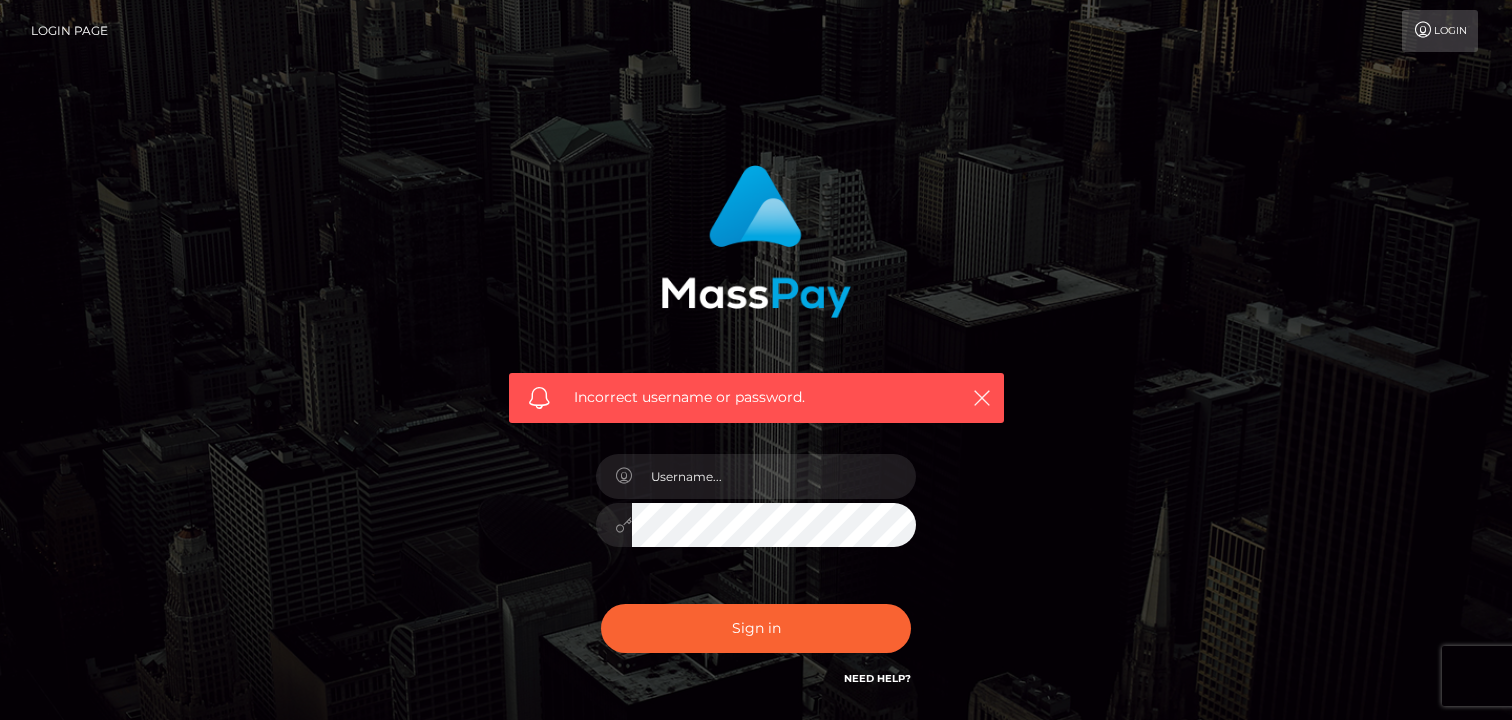 scroll, scrollTop: 0, scrollLeft: 0, axis: both 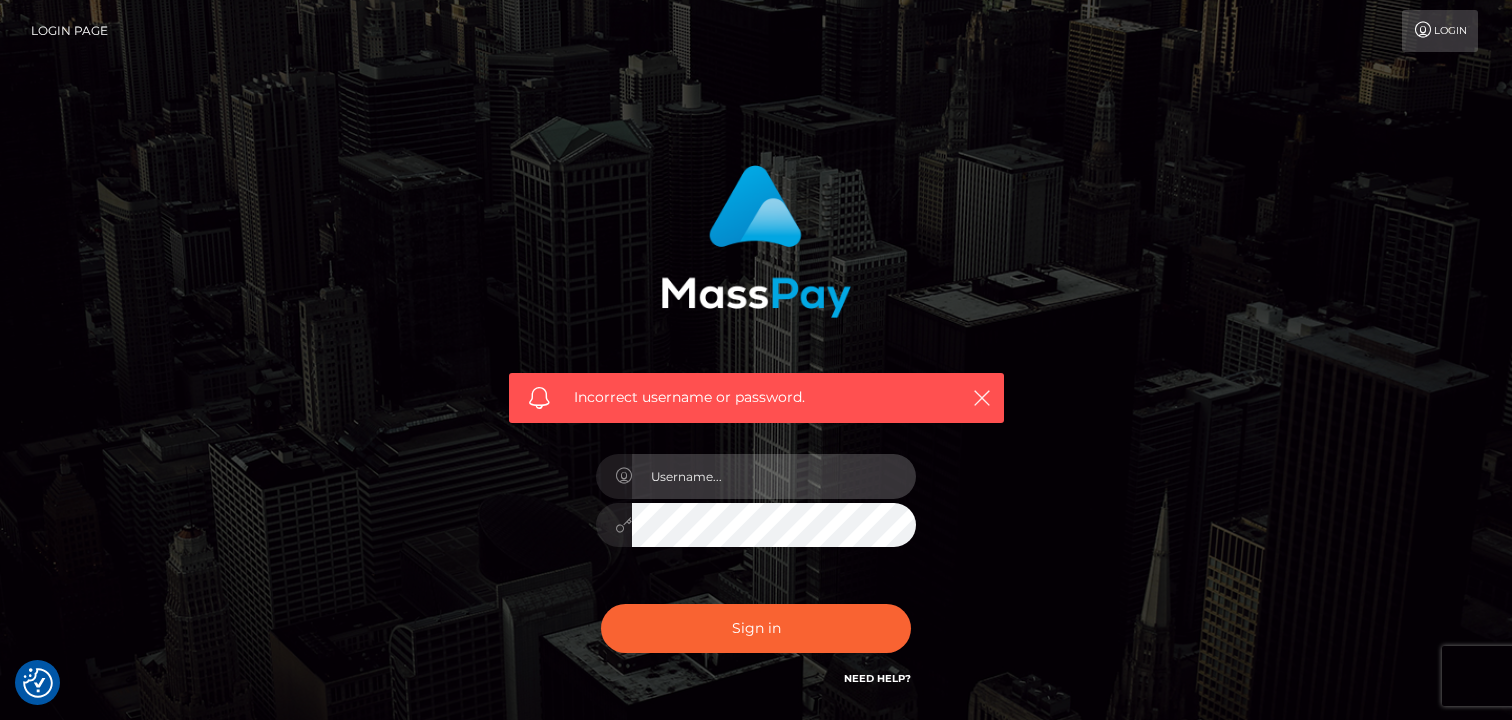 click at bounding box center (774, 476) 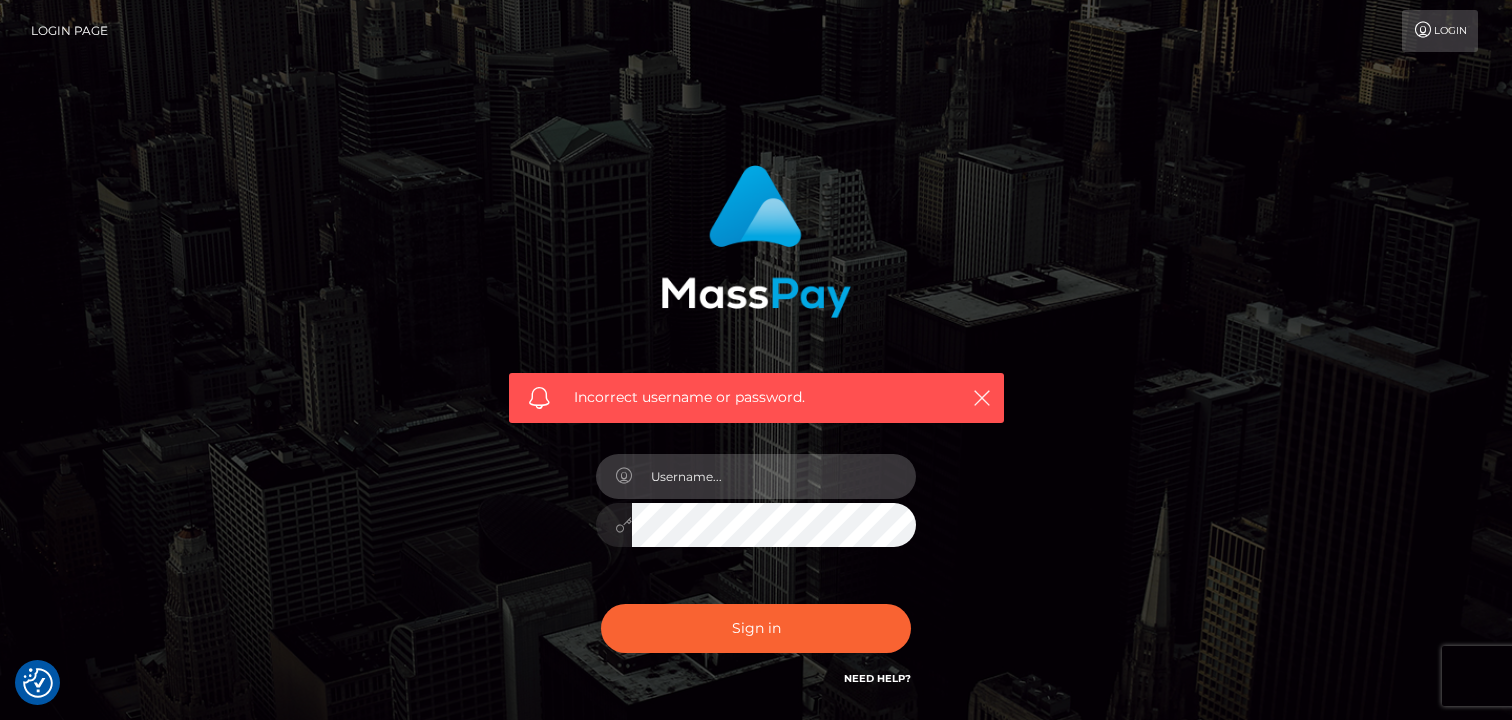 type on "[EMAIL]" 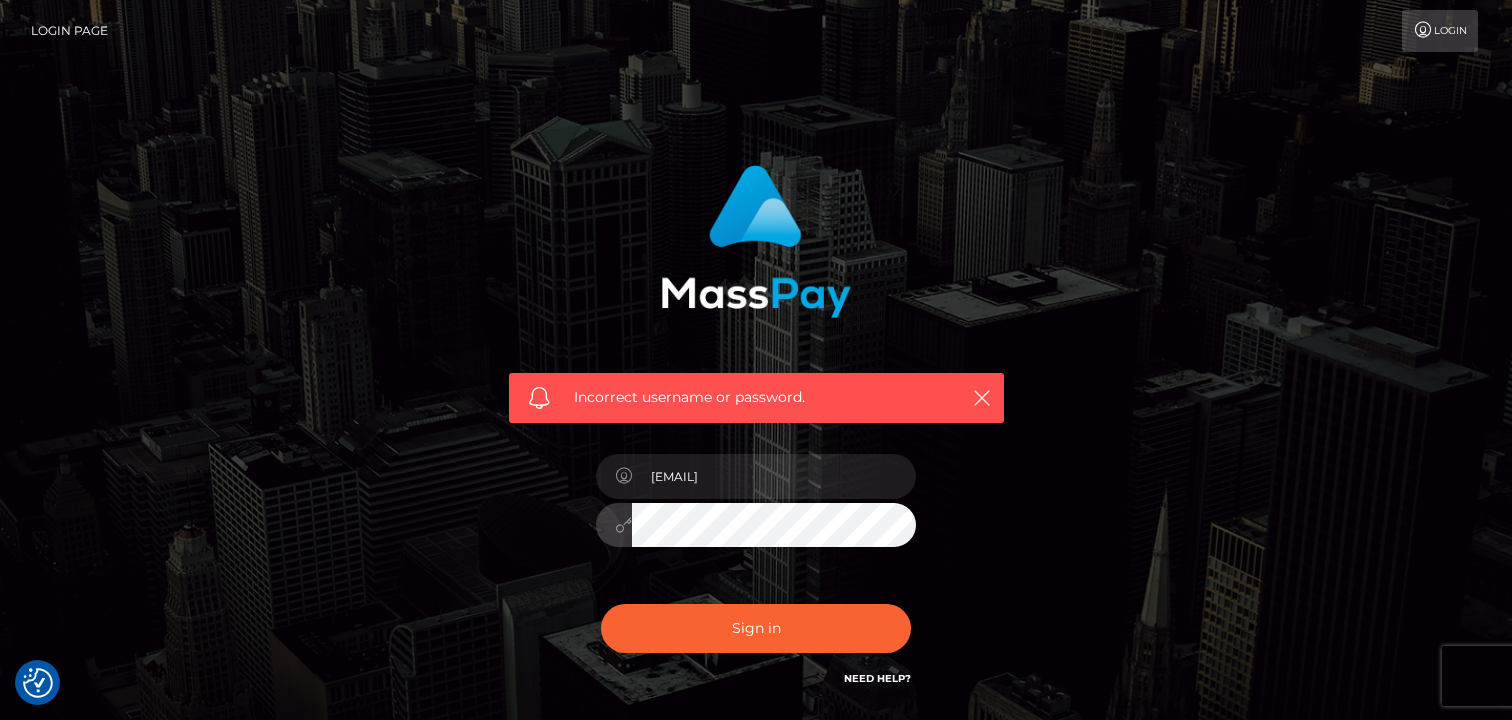 click on "Sign in" at bounding box center (756, 628) 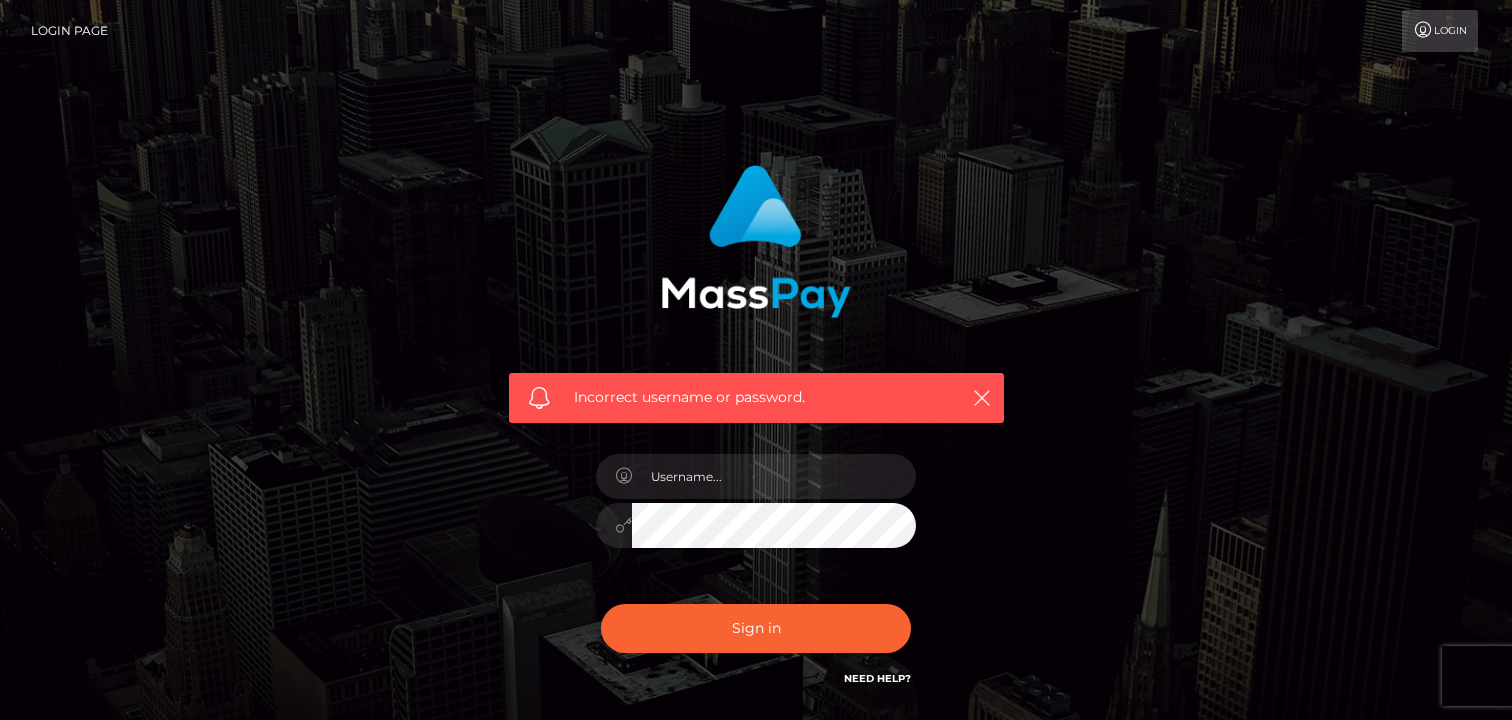 scroll, scrollTop: 0, scrollLeft: 0, axis: both 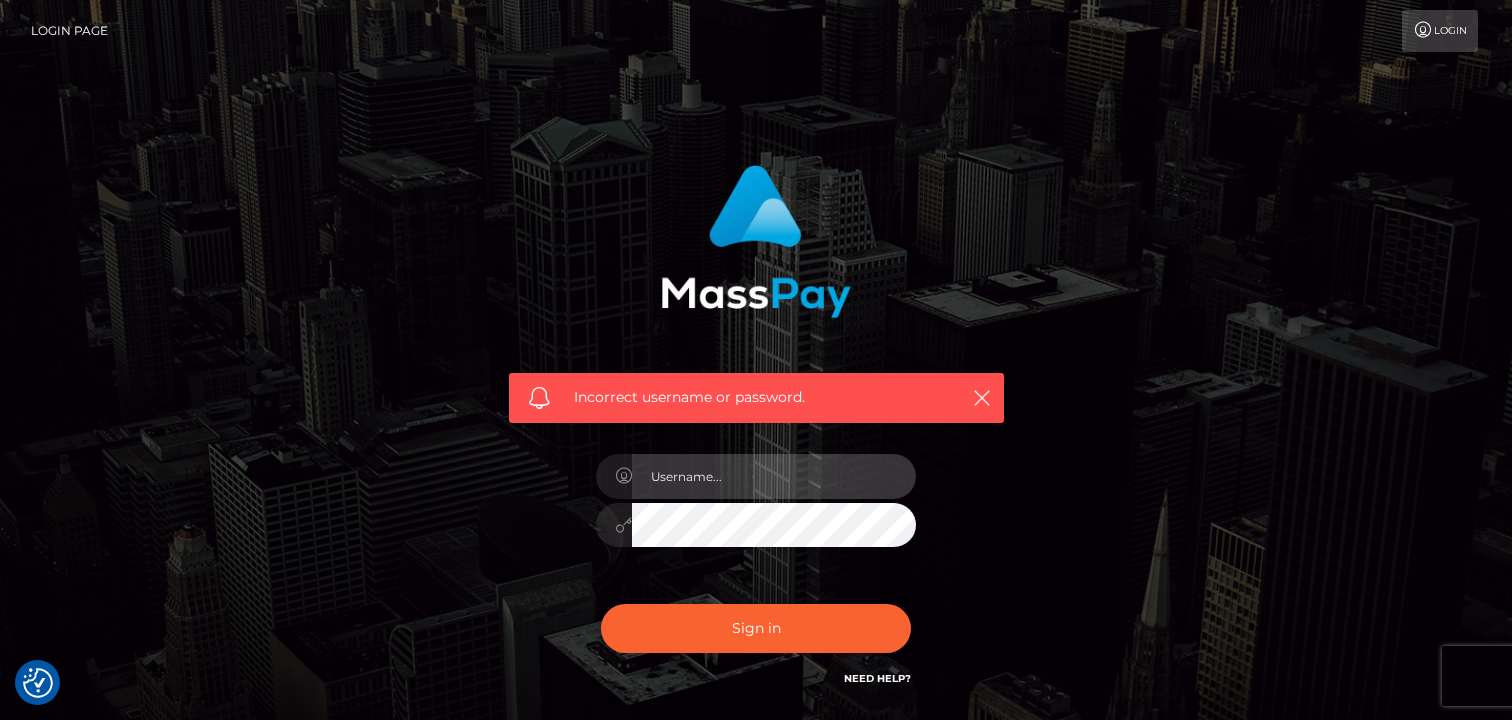 click at bounding box center [774, 476] 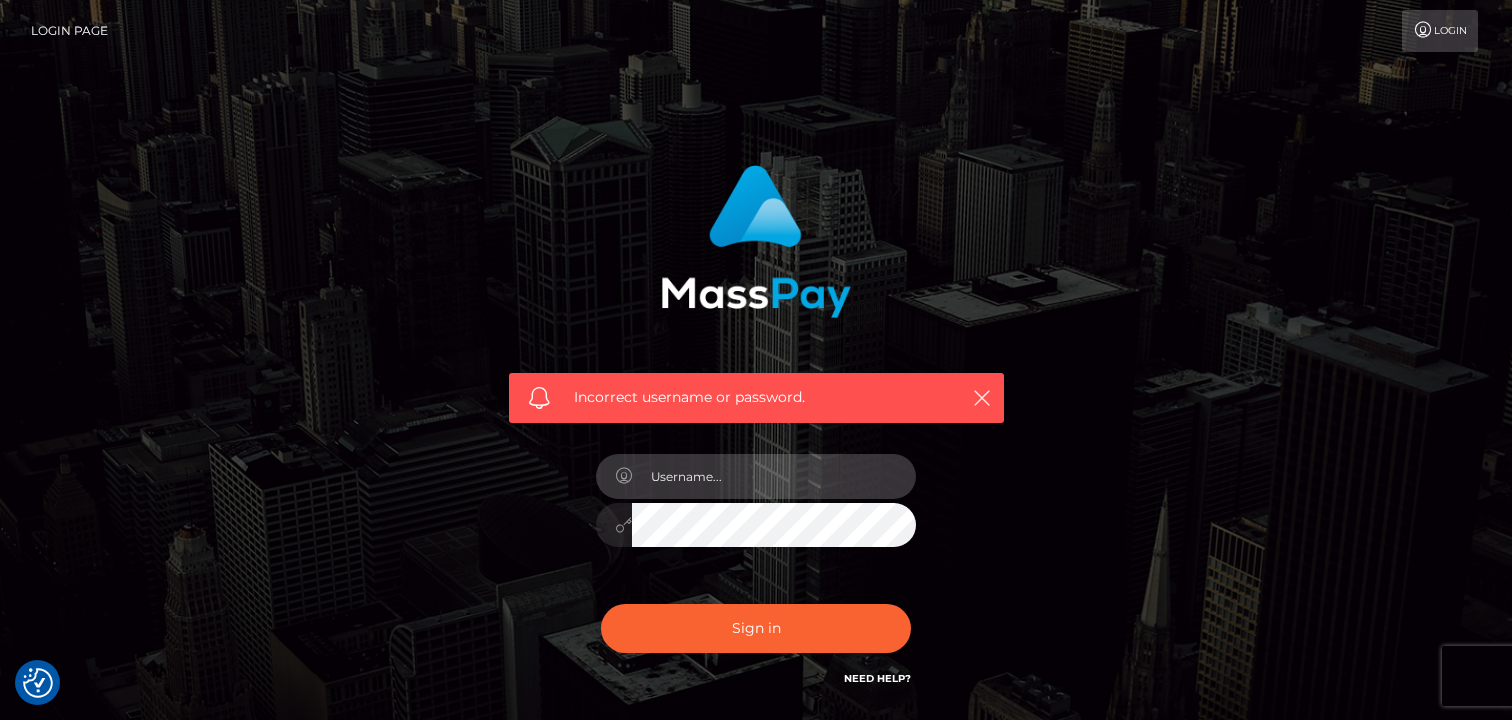type on "[EMAIL]" 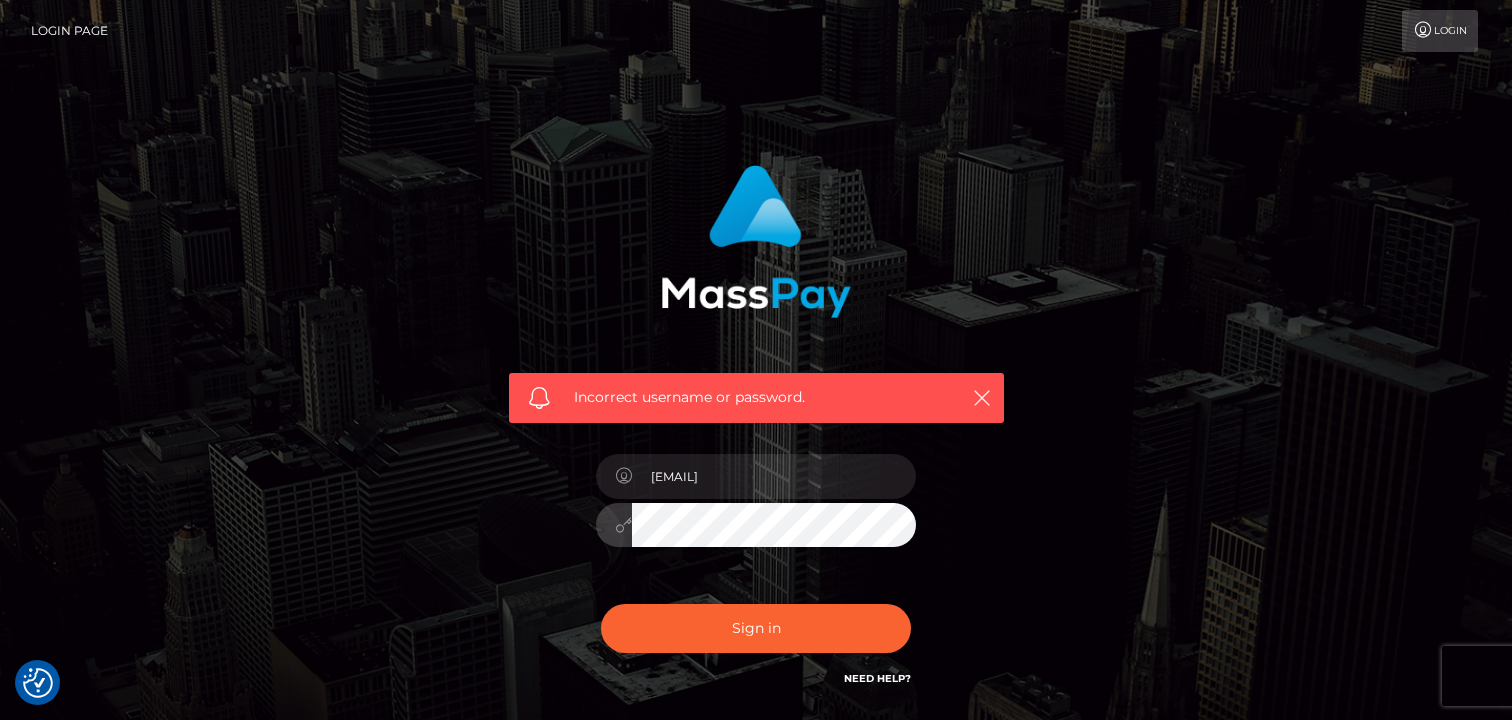 click on "Sign in" at bounding box center [756, 628] 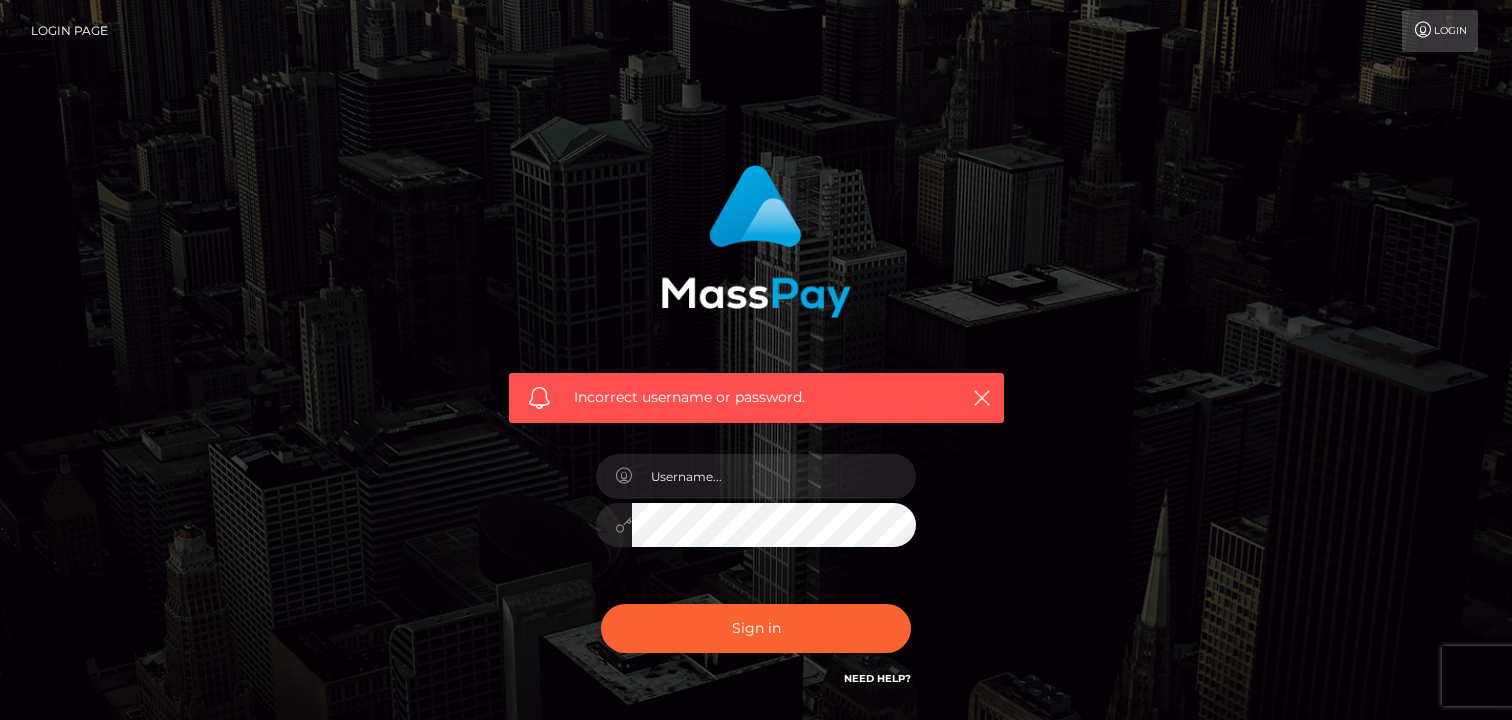 scroll, scrollTop: 0, scrollLeft: 0, axis: both 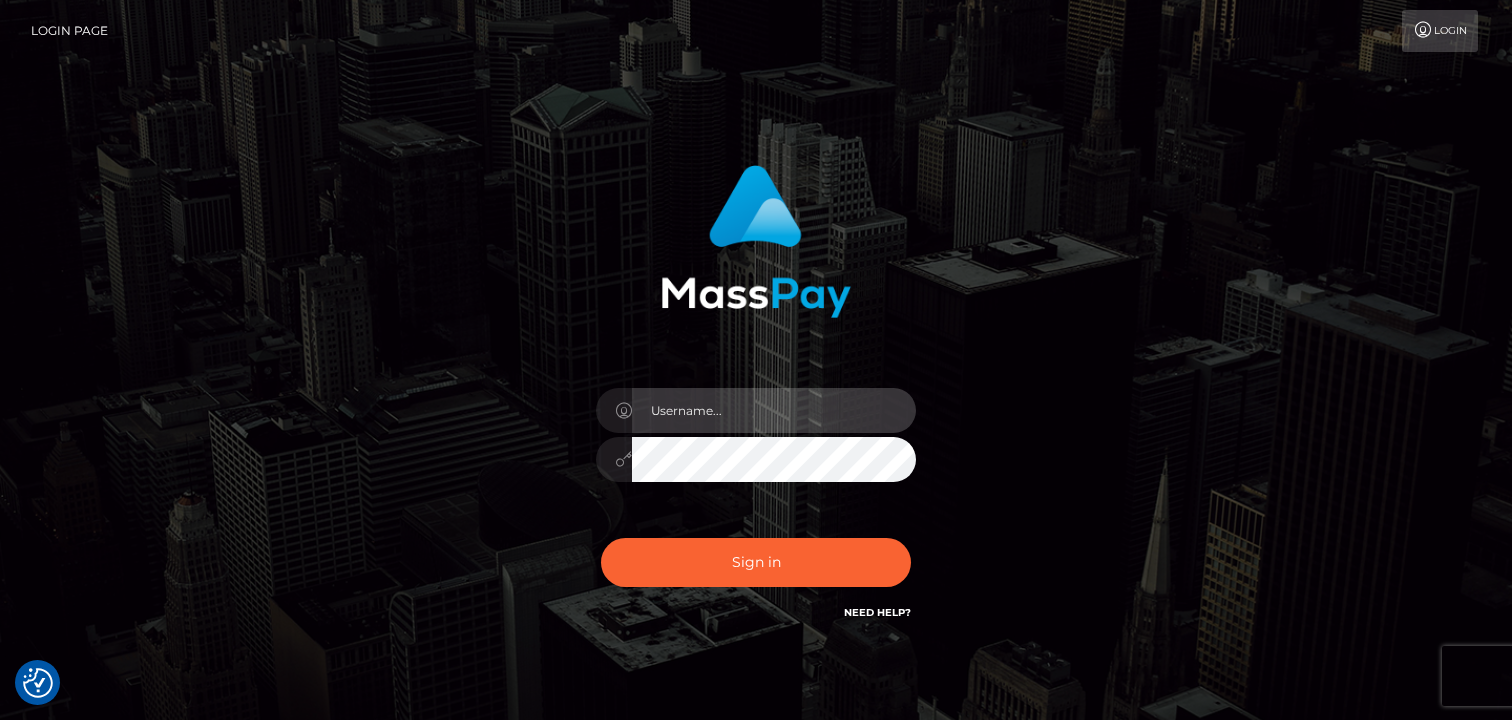 click at bounding box center (774, 410) 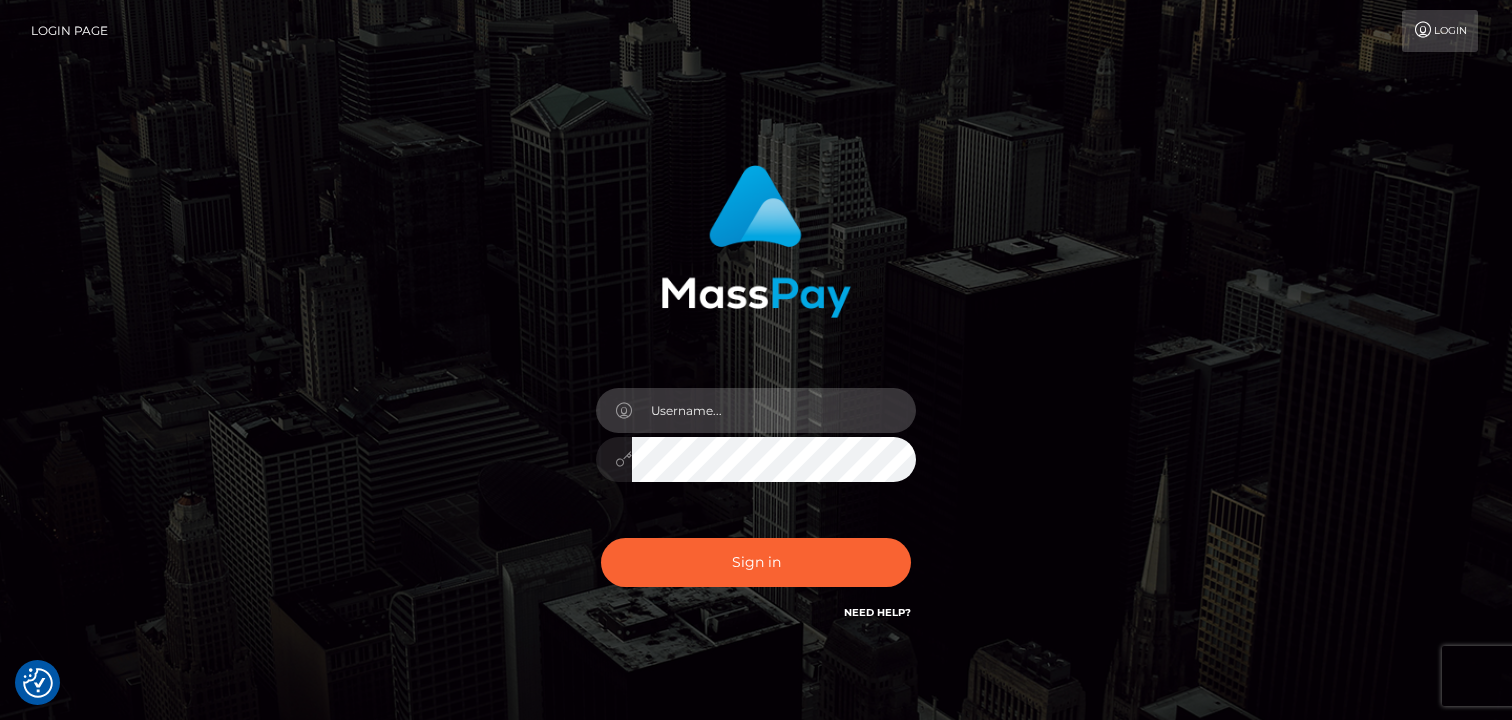 type on "[EMAIL]" 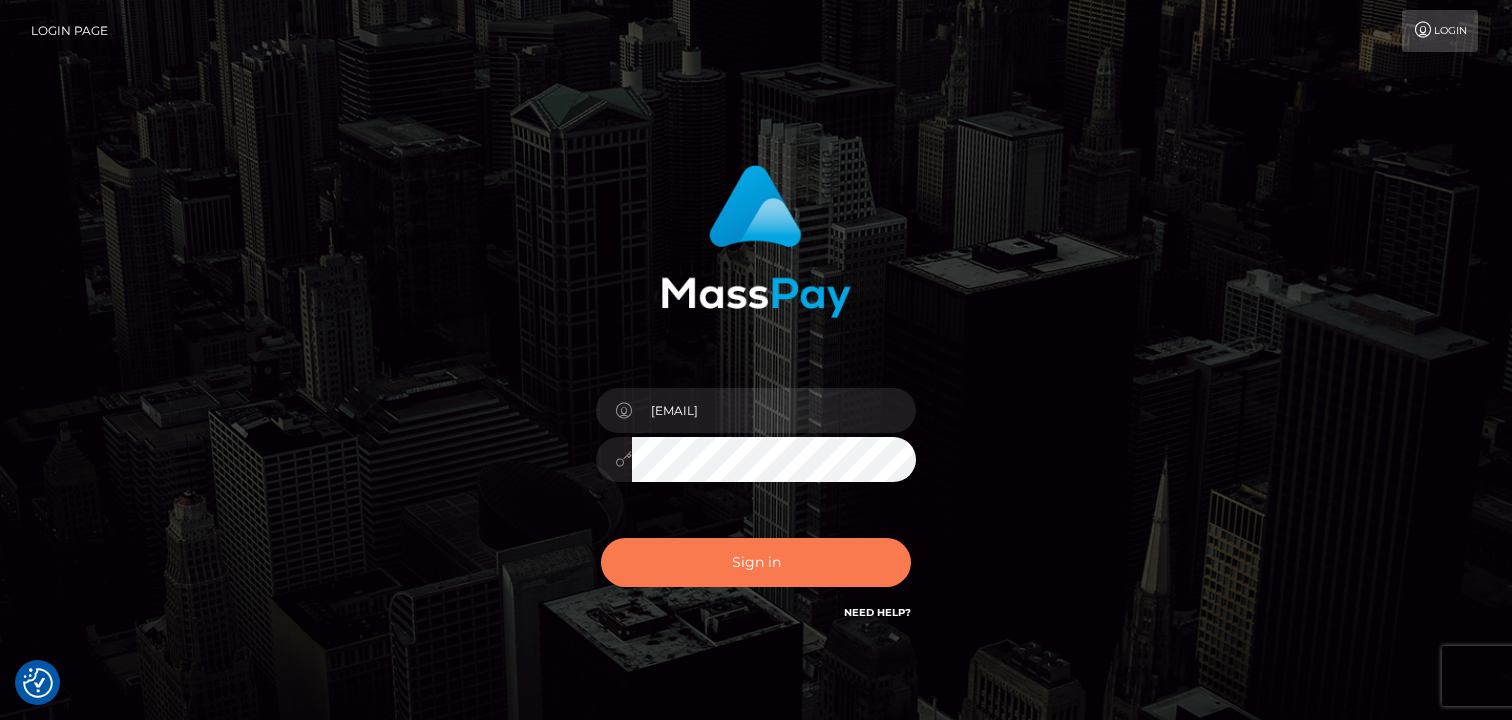 click on "Sign in" at bounding box center [756, 562] 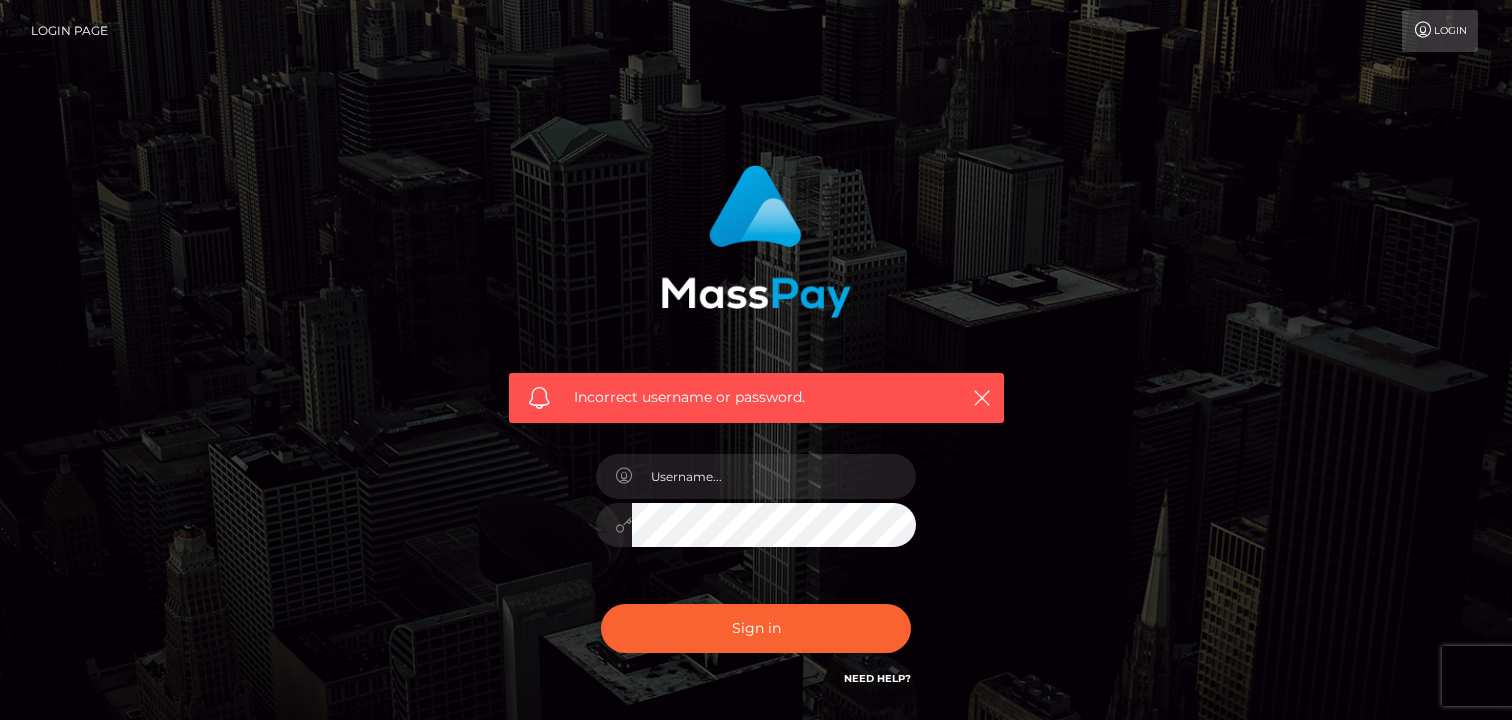 scroll, scrollTop: 0, scrollLeft: 0, axis: both 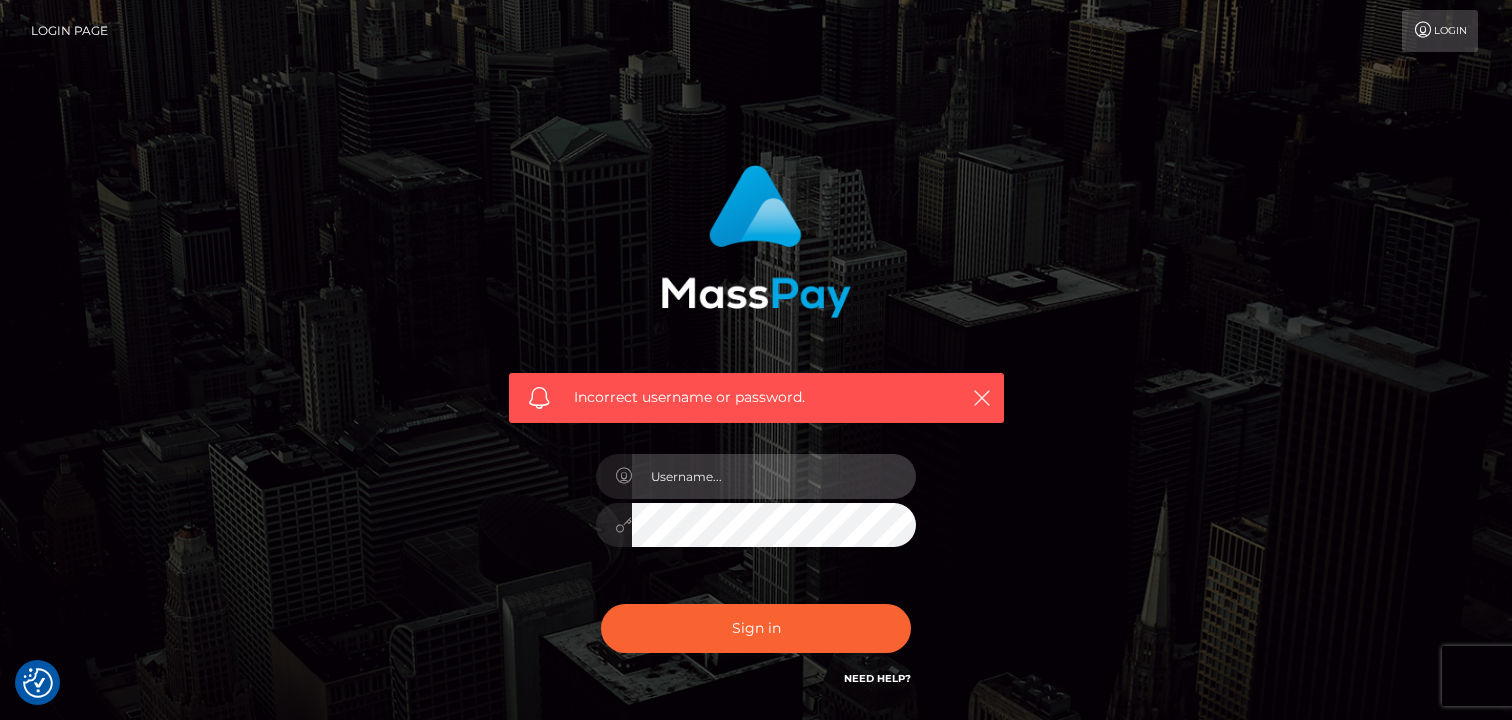 click at bounding box center [774, 476] 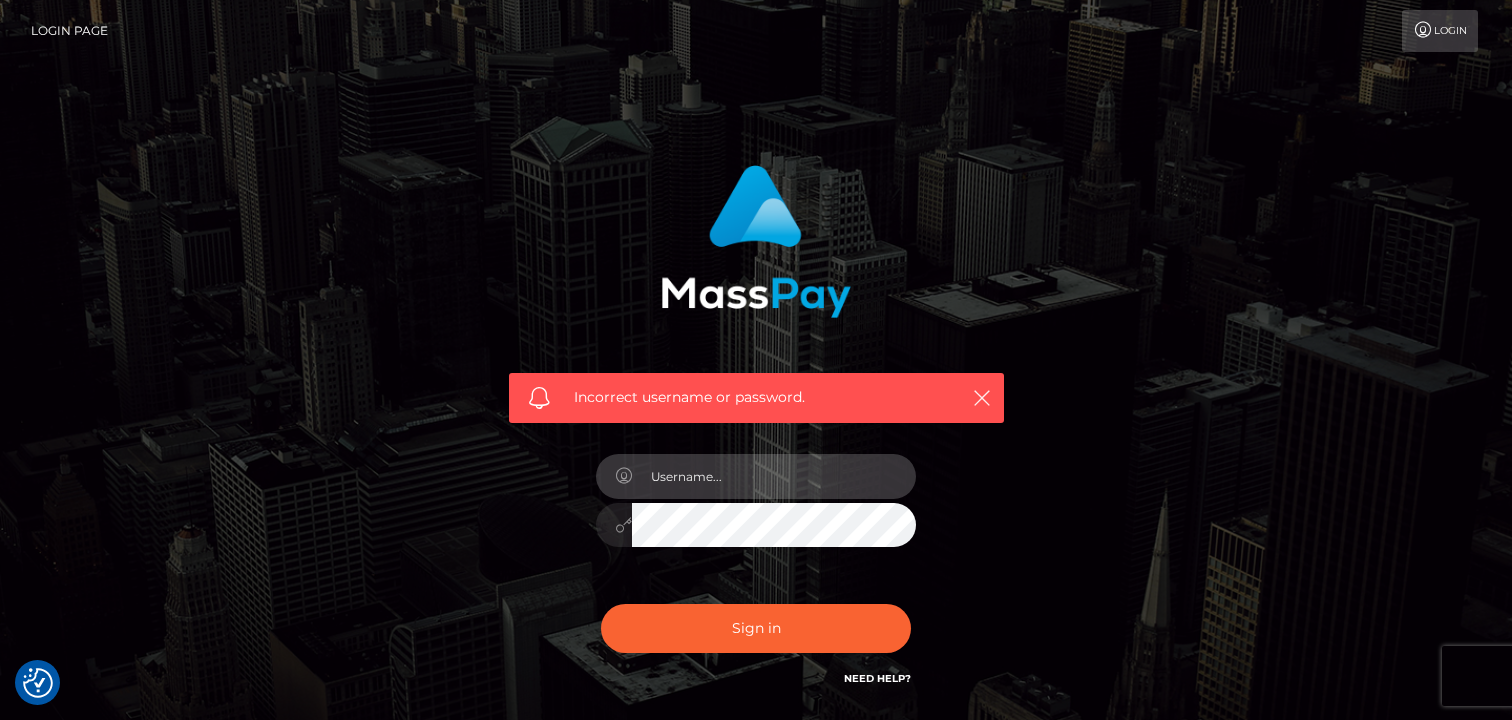 type on "[EMAIL]" 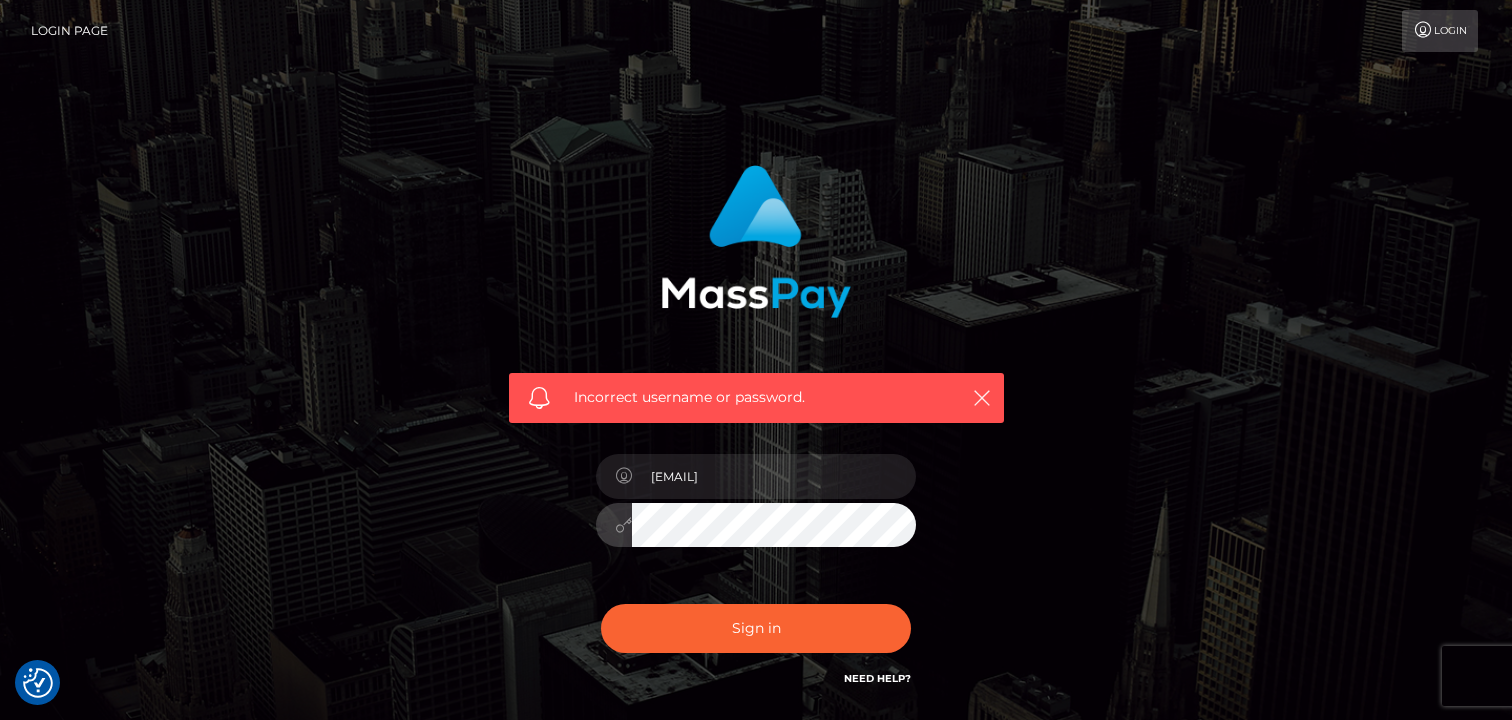 click on "Incorrect username or password.
[EMAIL]" at bounding box center (756, 427) 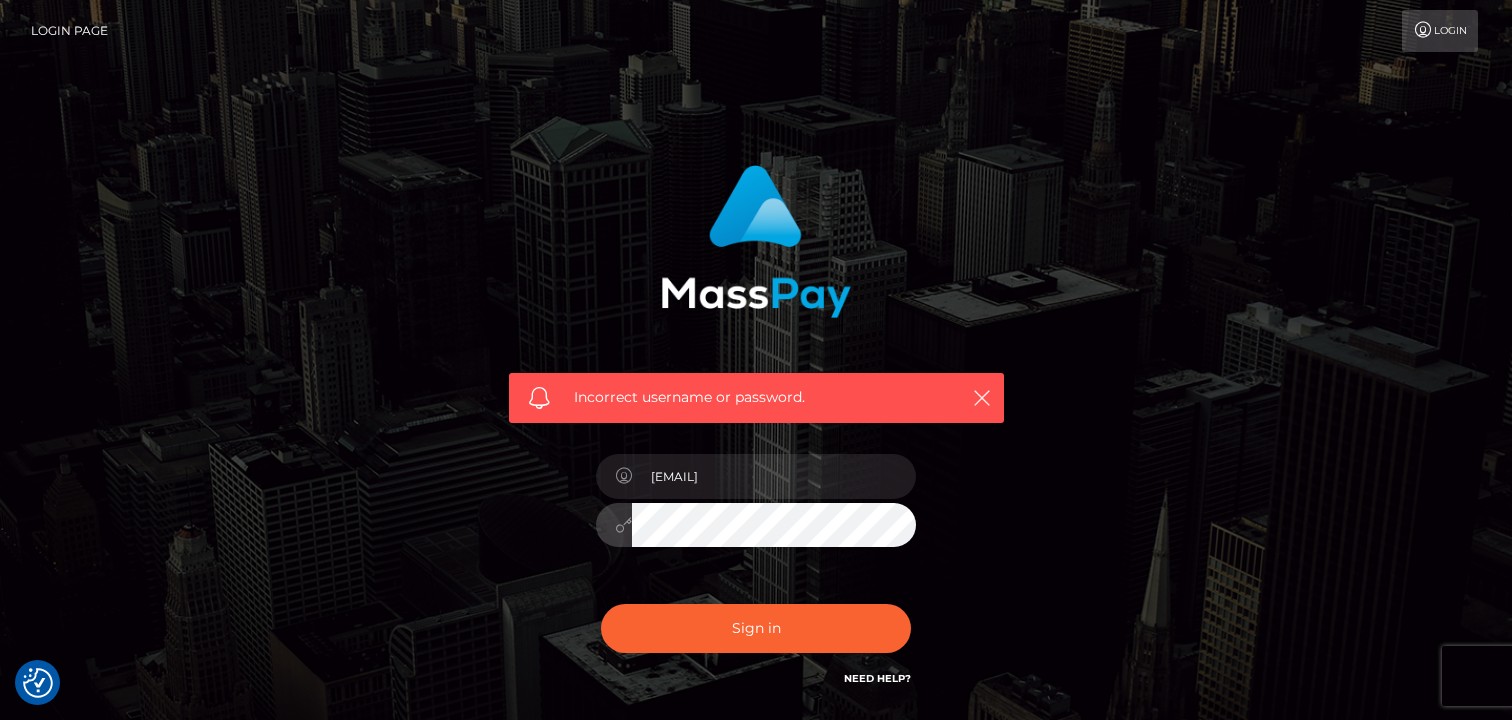 click on "Sign in" at bounding box center (756, 628) 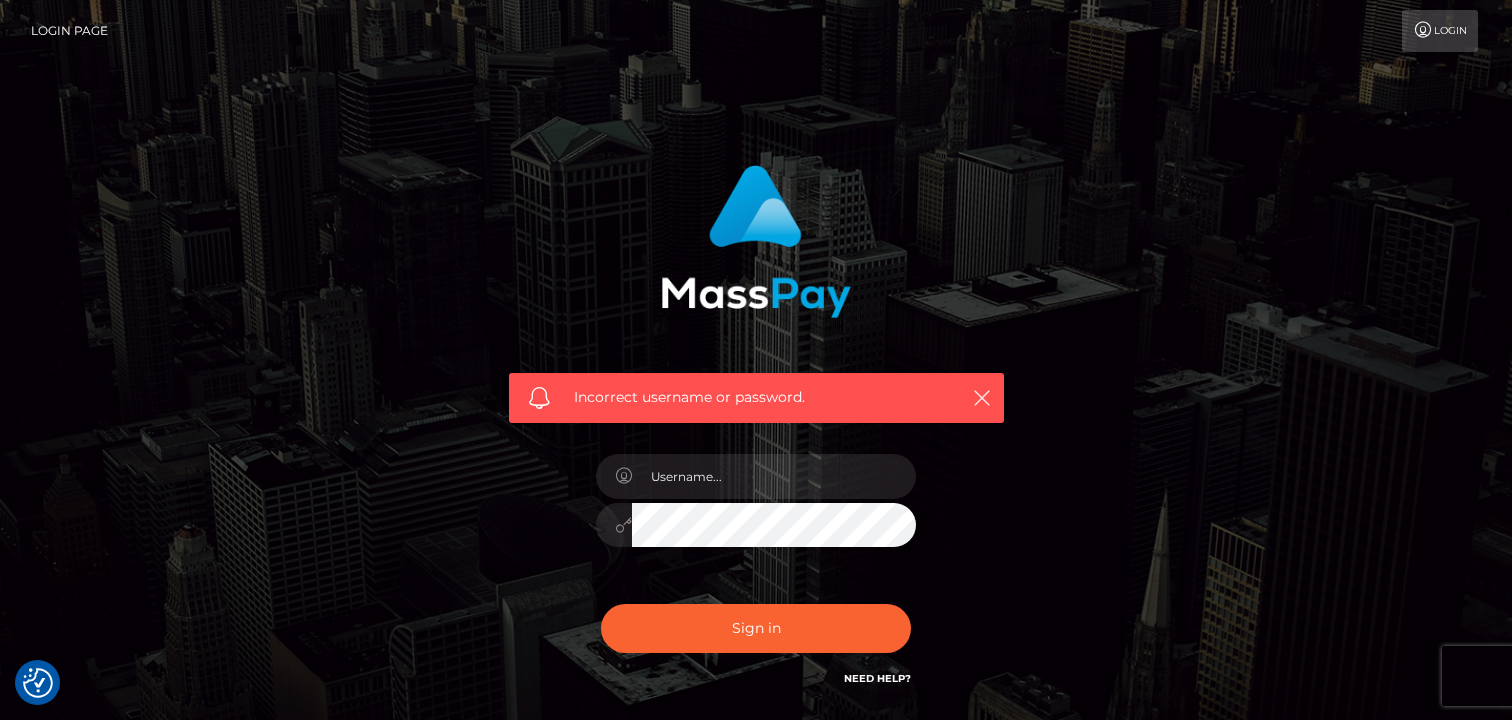 scroll, scrollTop: 0, scrollLeft: 0, axis: both 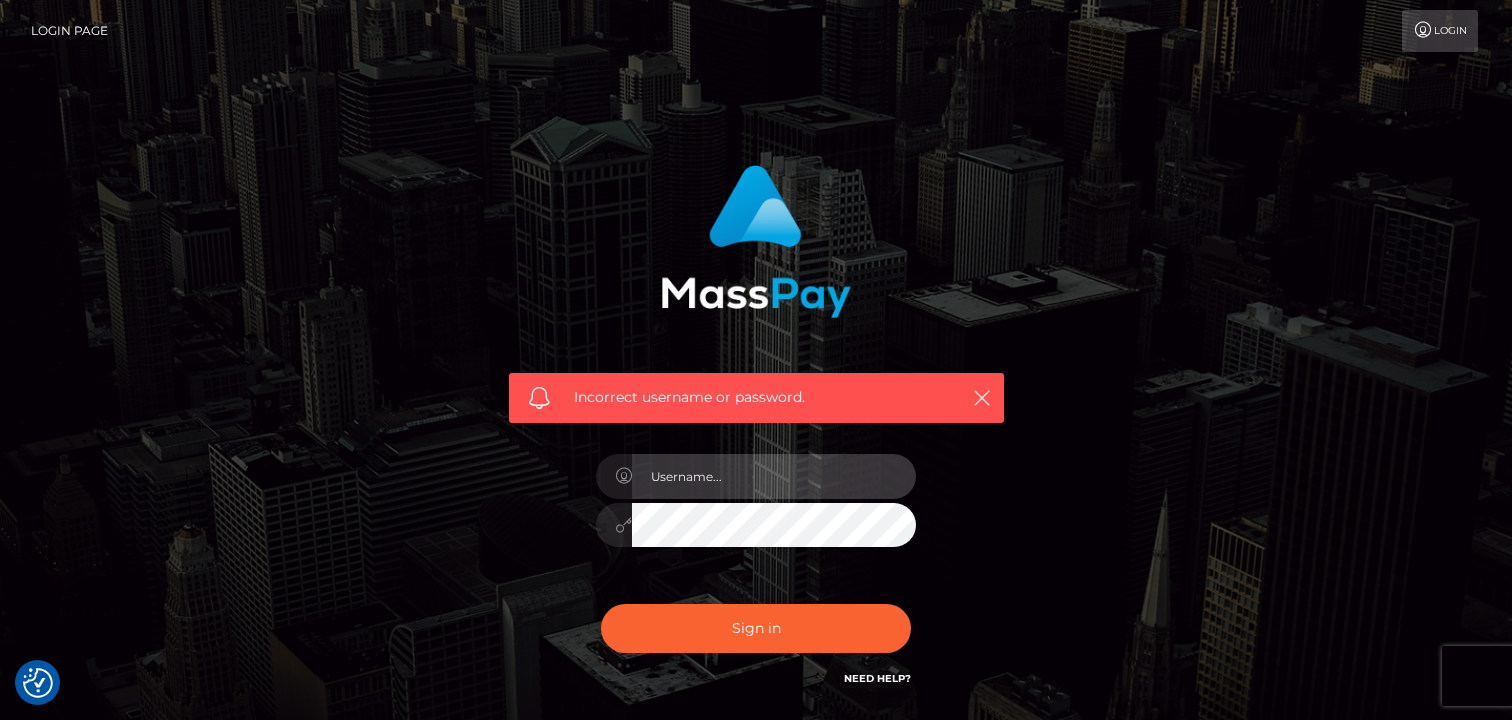 click at bounding box center (774, 476) 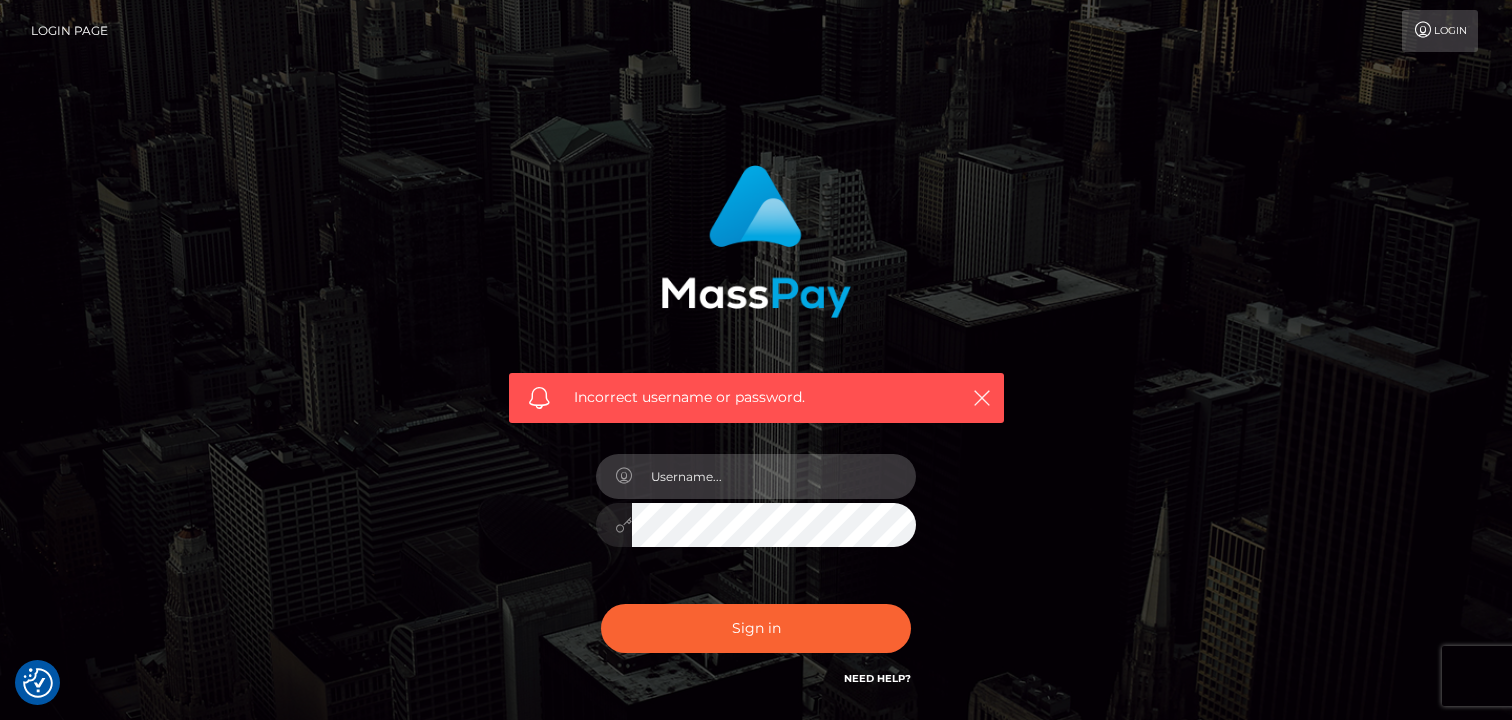 type on "[EMAIL]" 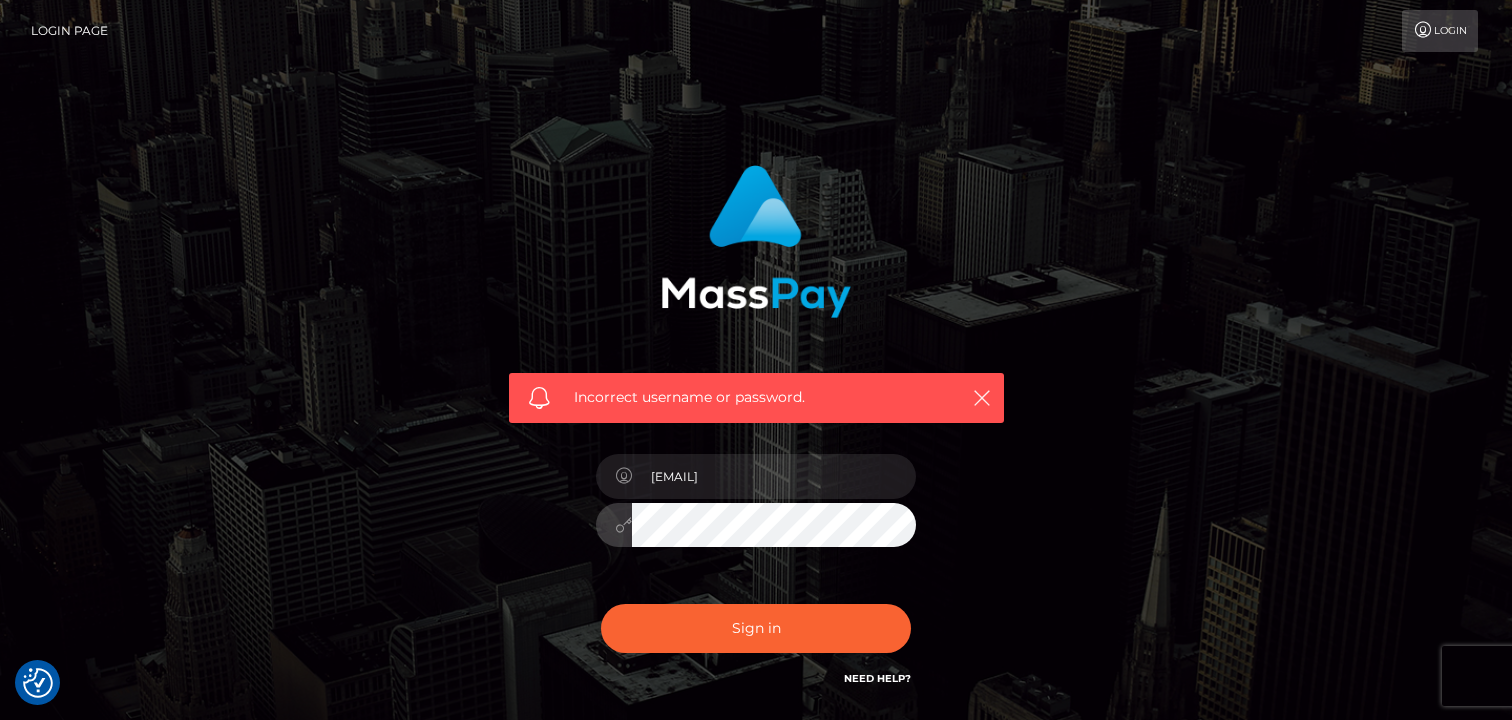 click on "Incorrect username or password.
[EMAIL]" at bounding box center [756, 437] 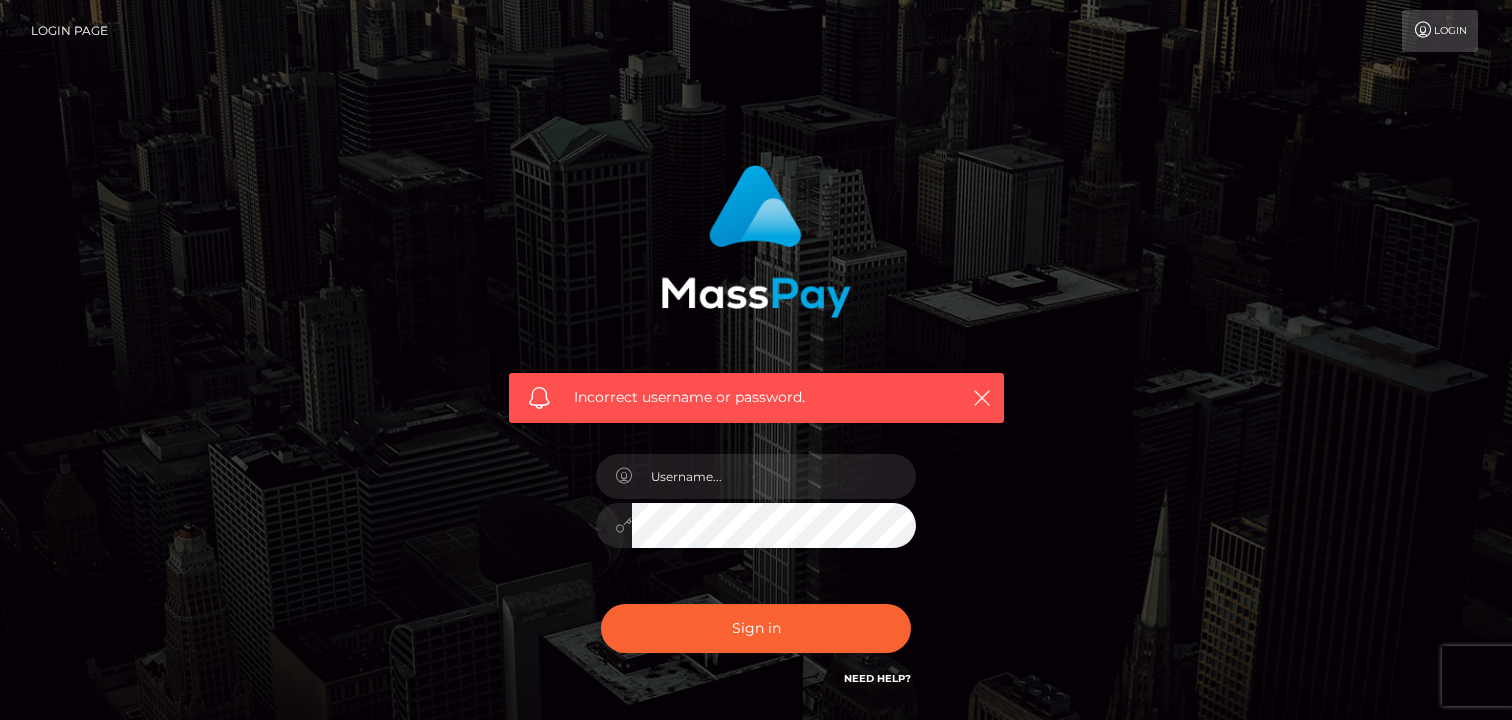 scroll, scrollTop: 0, scrollLeft: 0, axis: both 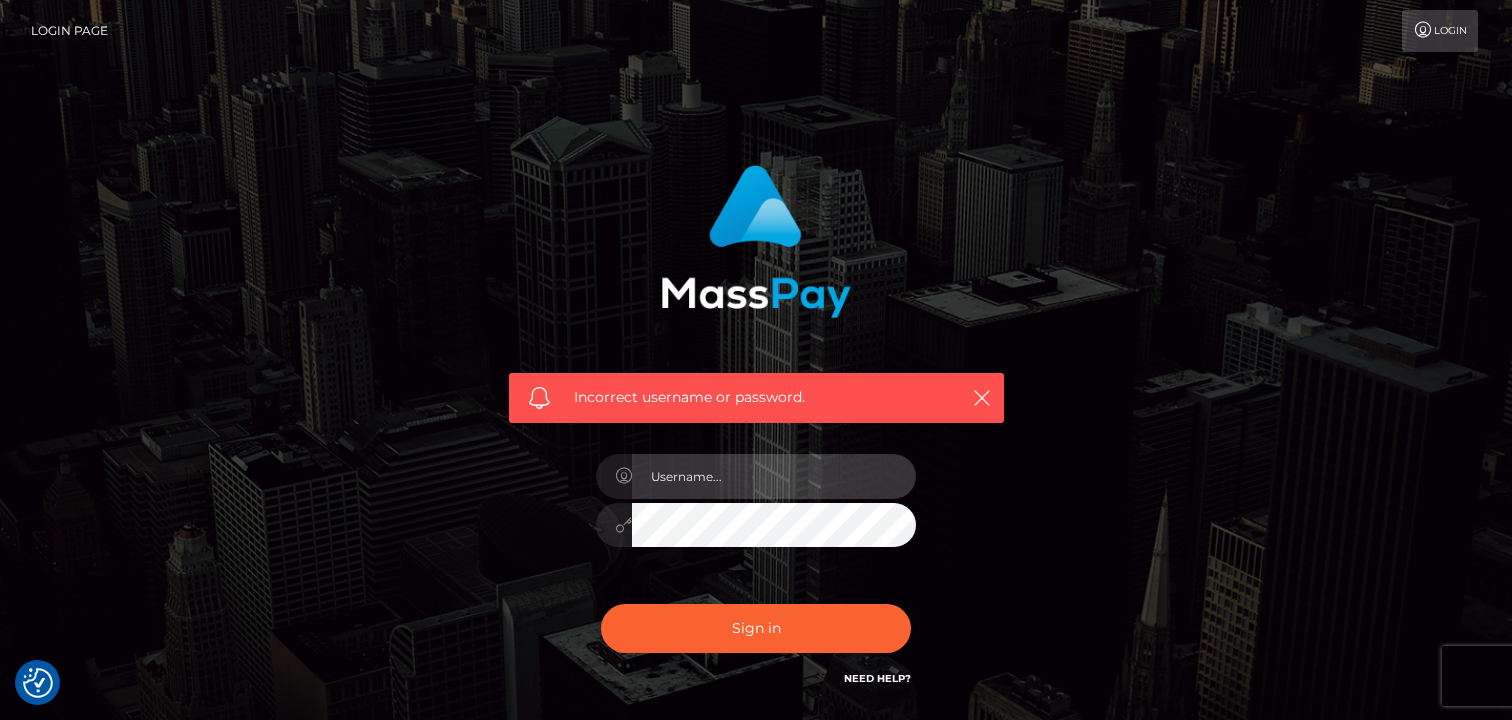 click at bounding box center (774, 476) 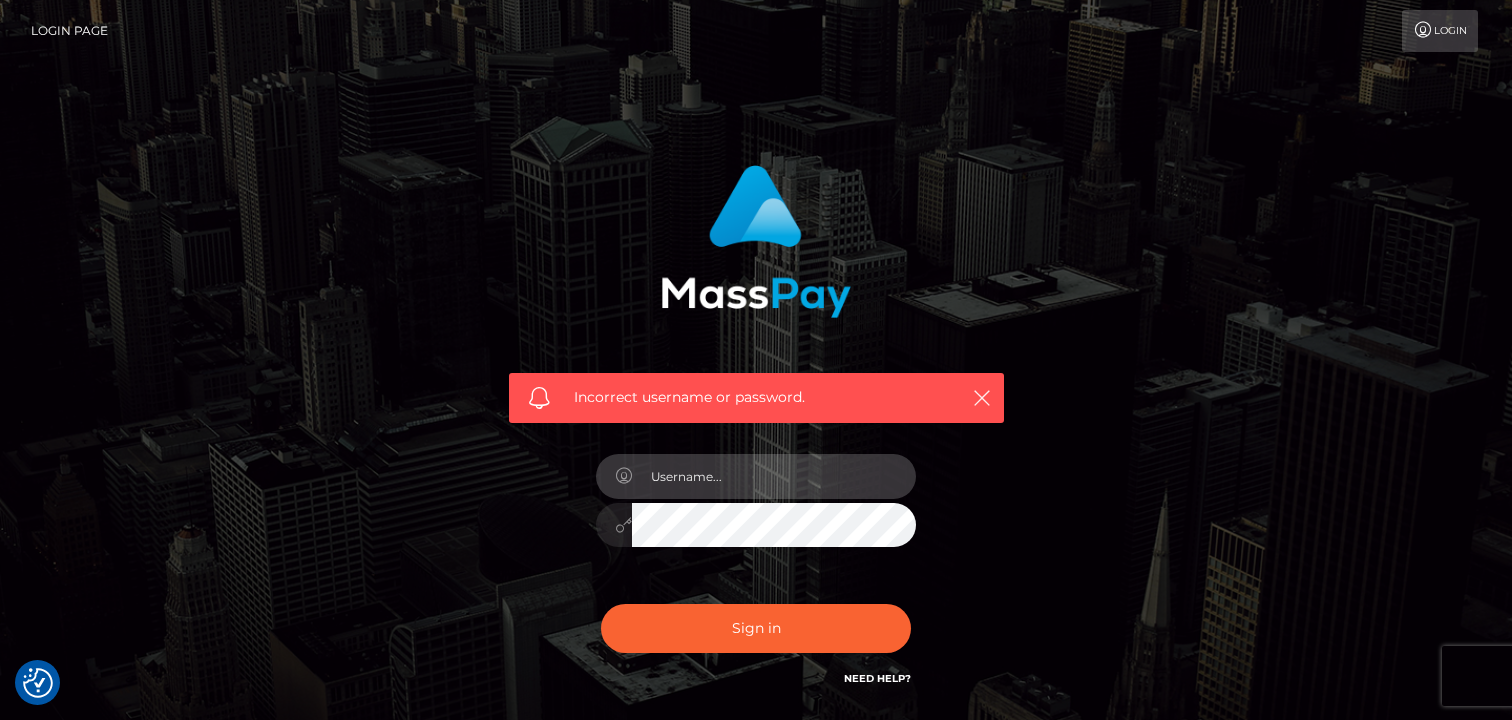 type on "[EMAIL]" 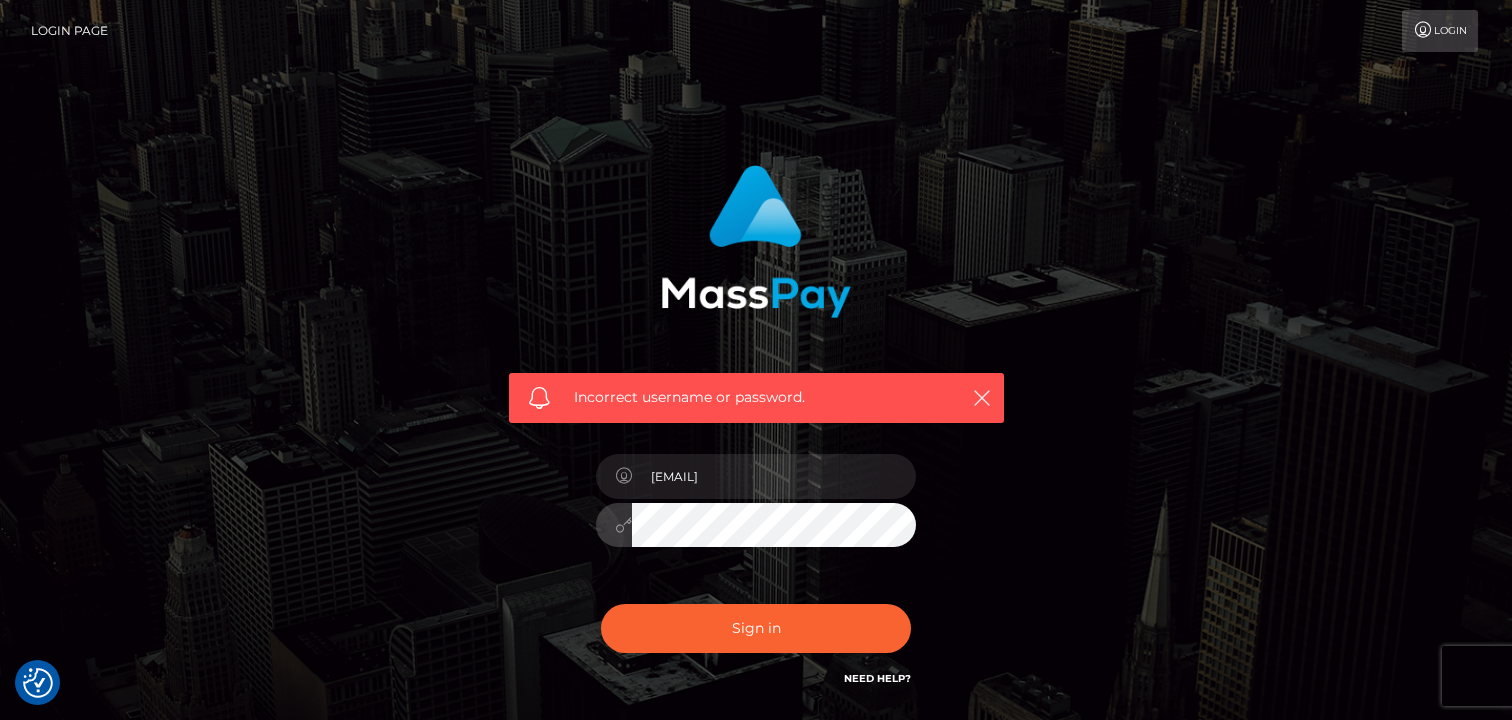 click on "Sign in" at bounding box center [756, 628] 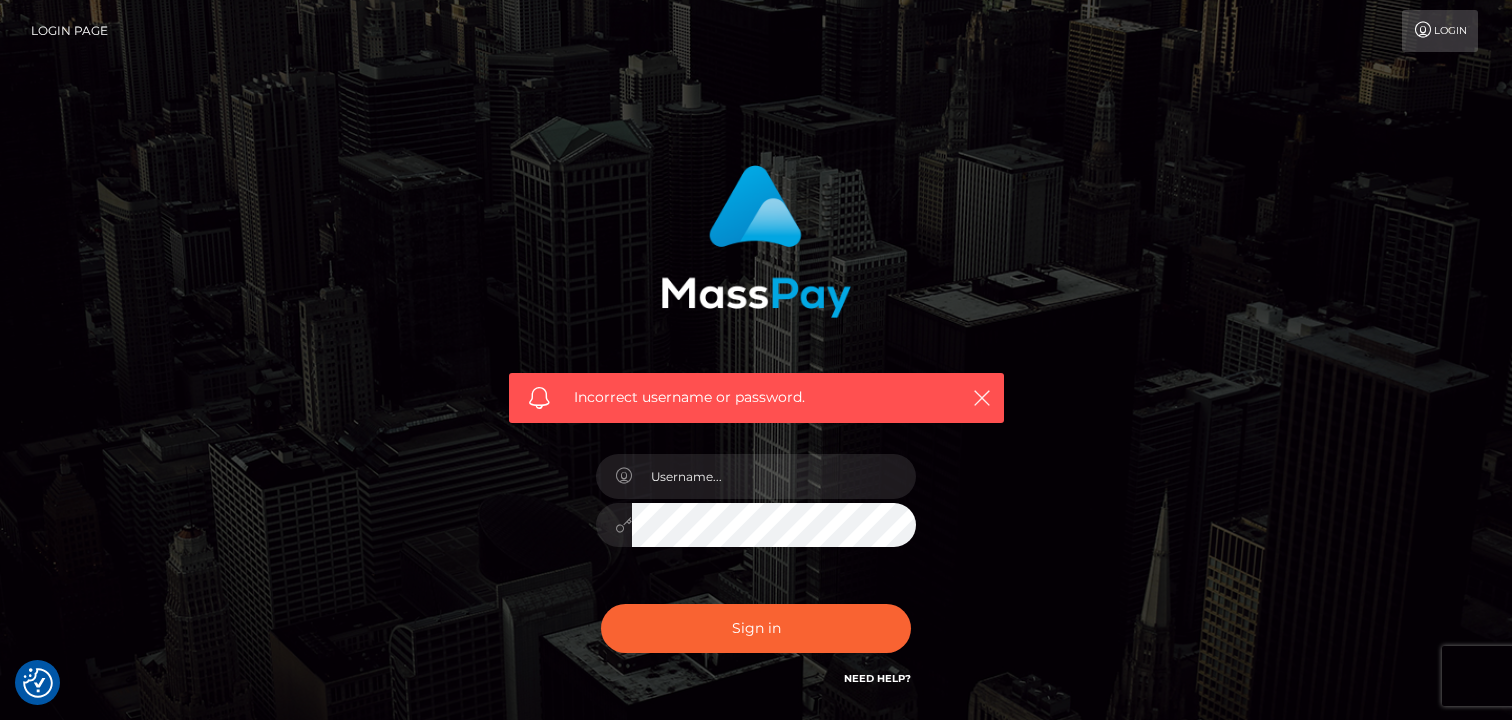 scroll, scrollTop: 155, scrollLeft: 0, axis: vertical 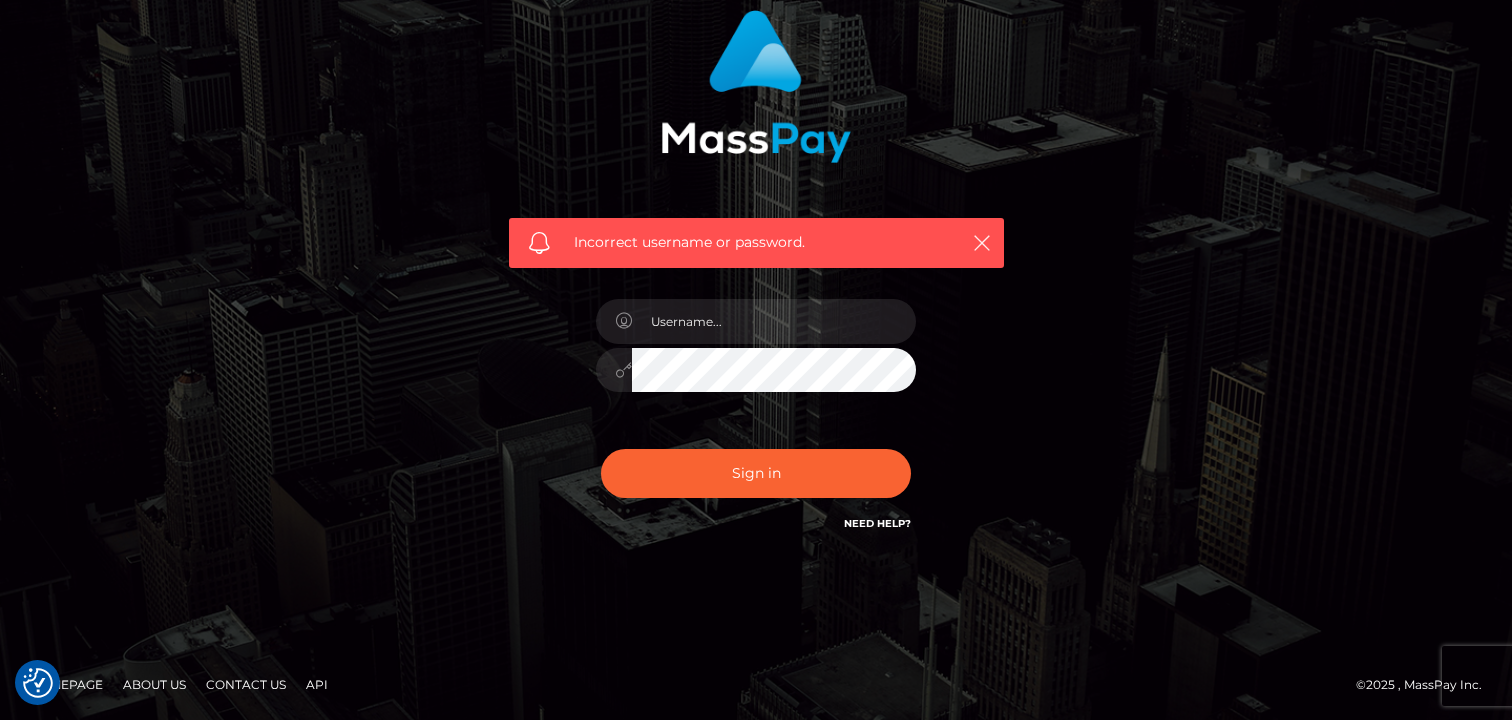click on "Need
Help?" at bounding box center (877, 523) 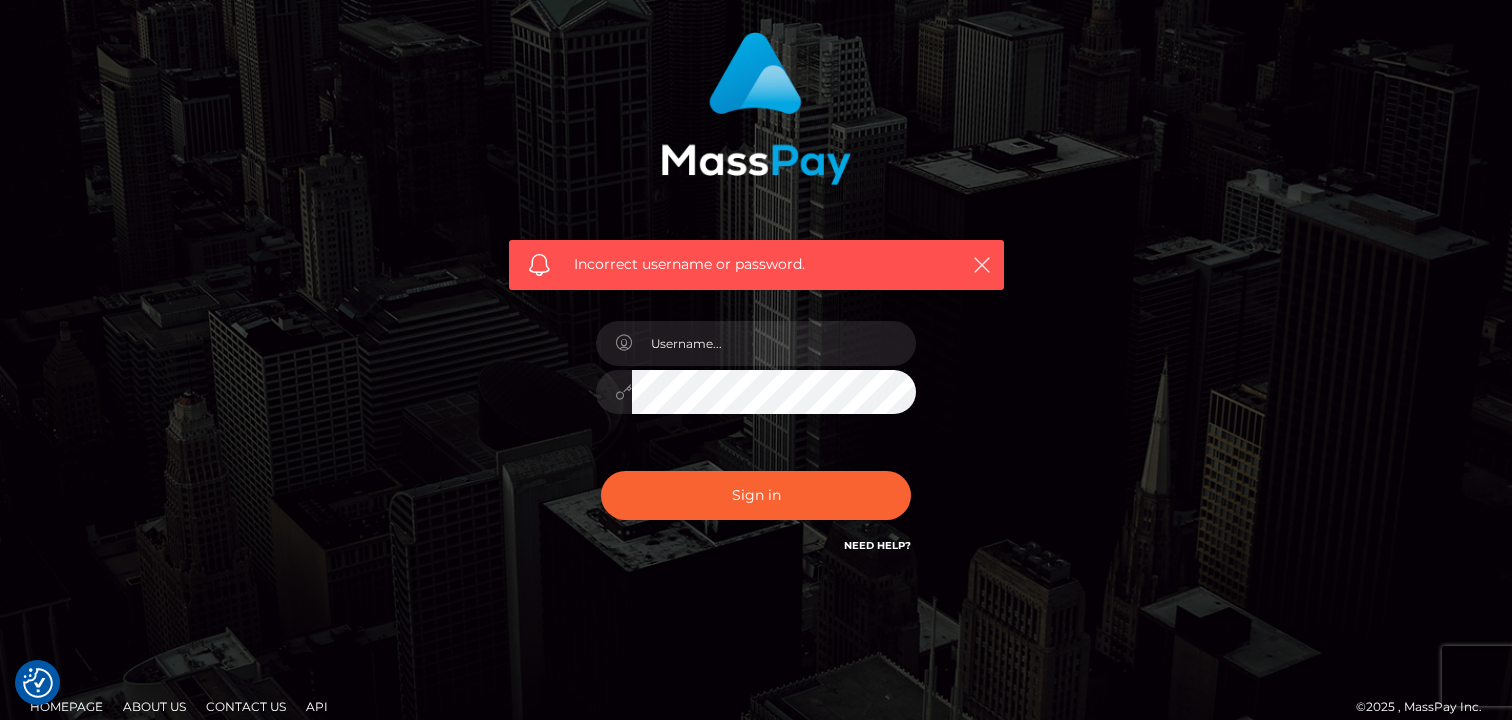 scroll, scrollTop: 0, scrollLeft: 0, axis: both 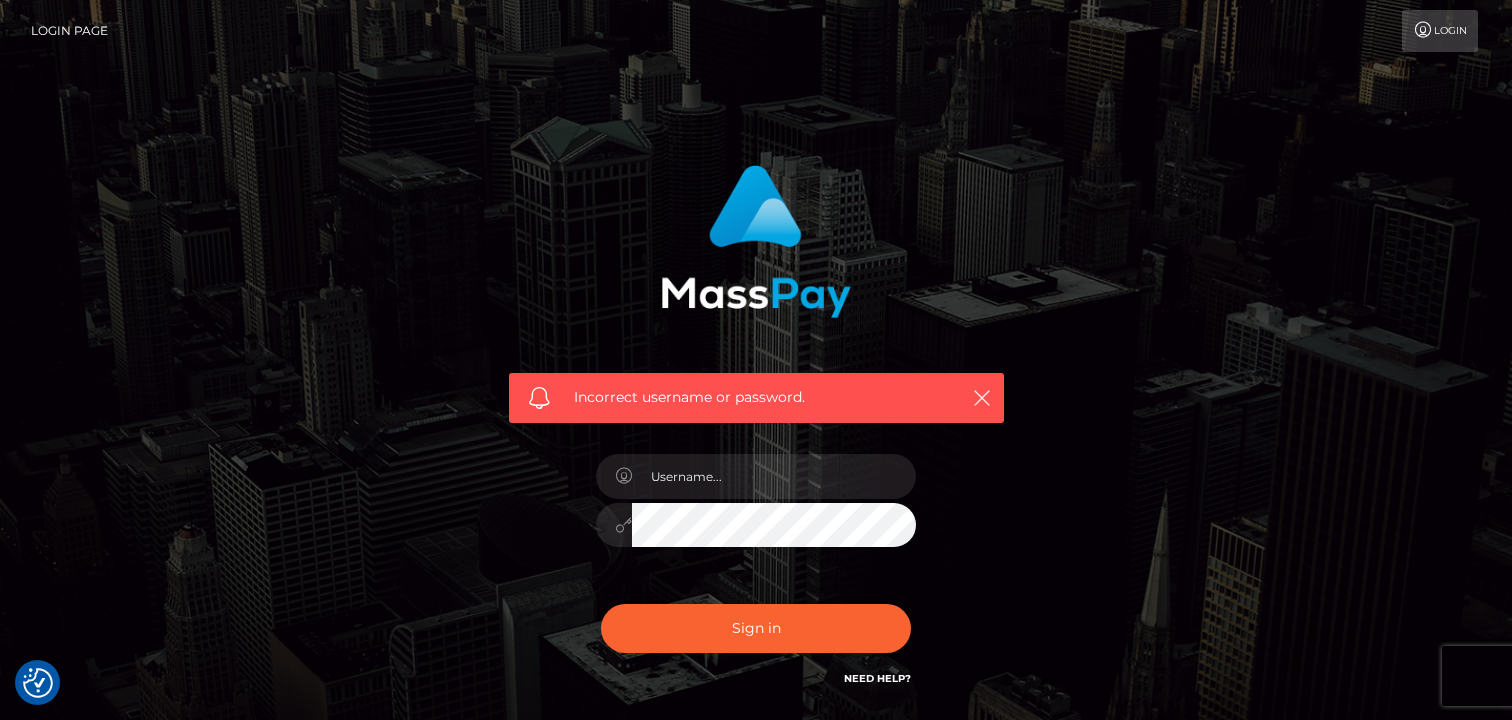 click on "Login Page" at bounding box center (69, 31) 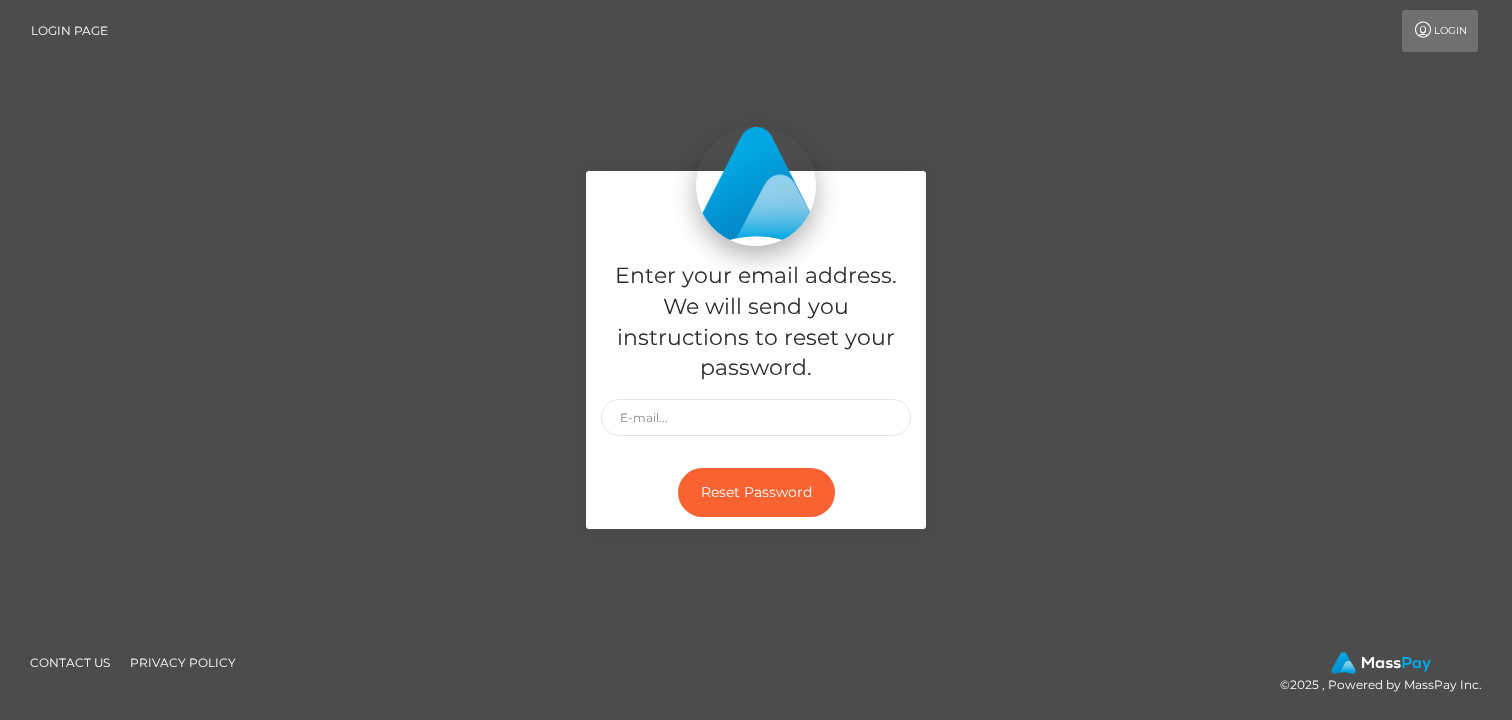 scroll, scrollTop: 0, scrollLeft: 0, axis: both 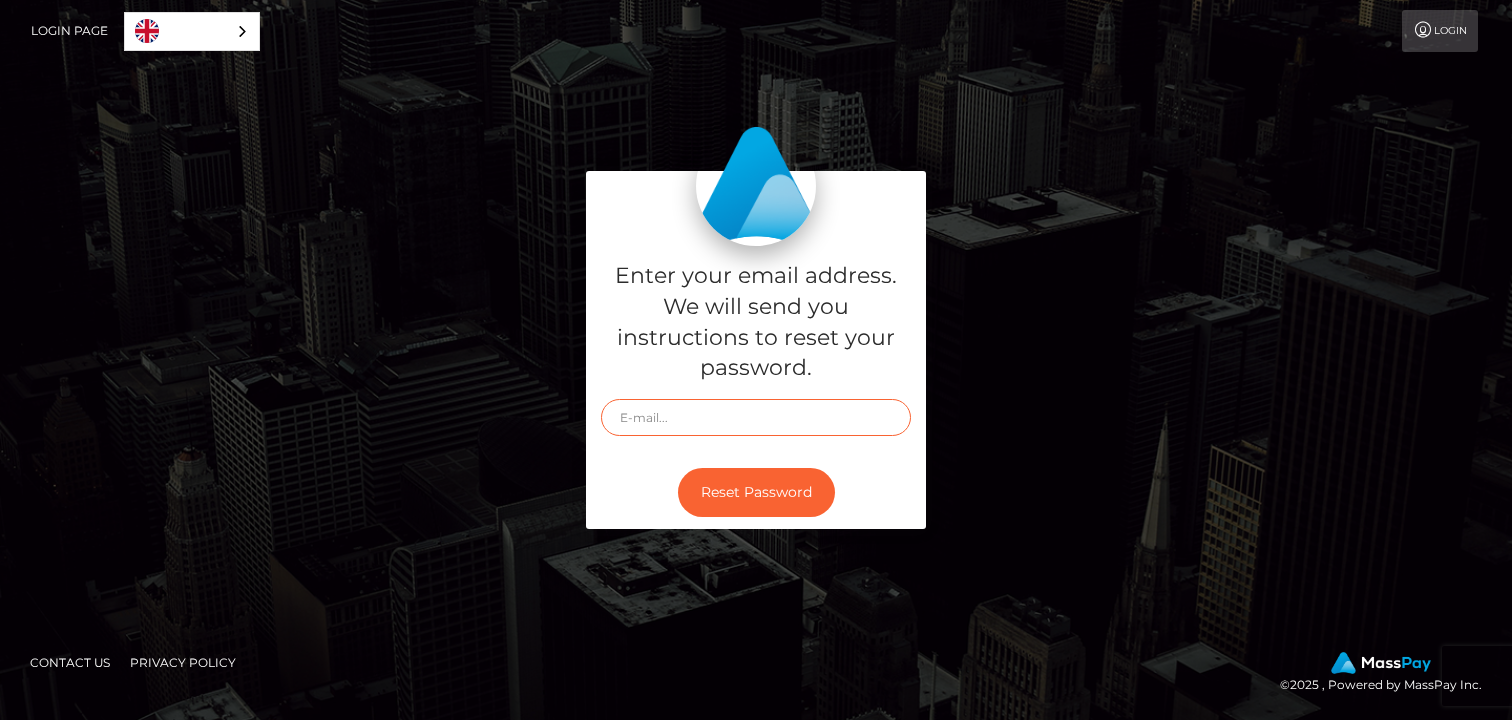 click at bounding box center (756, 417) 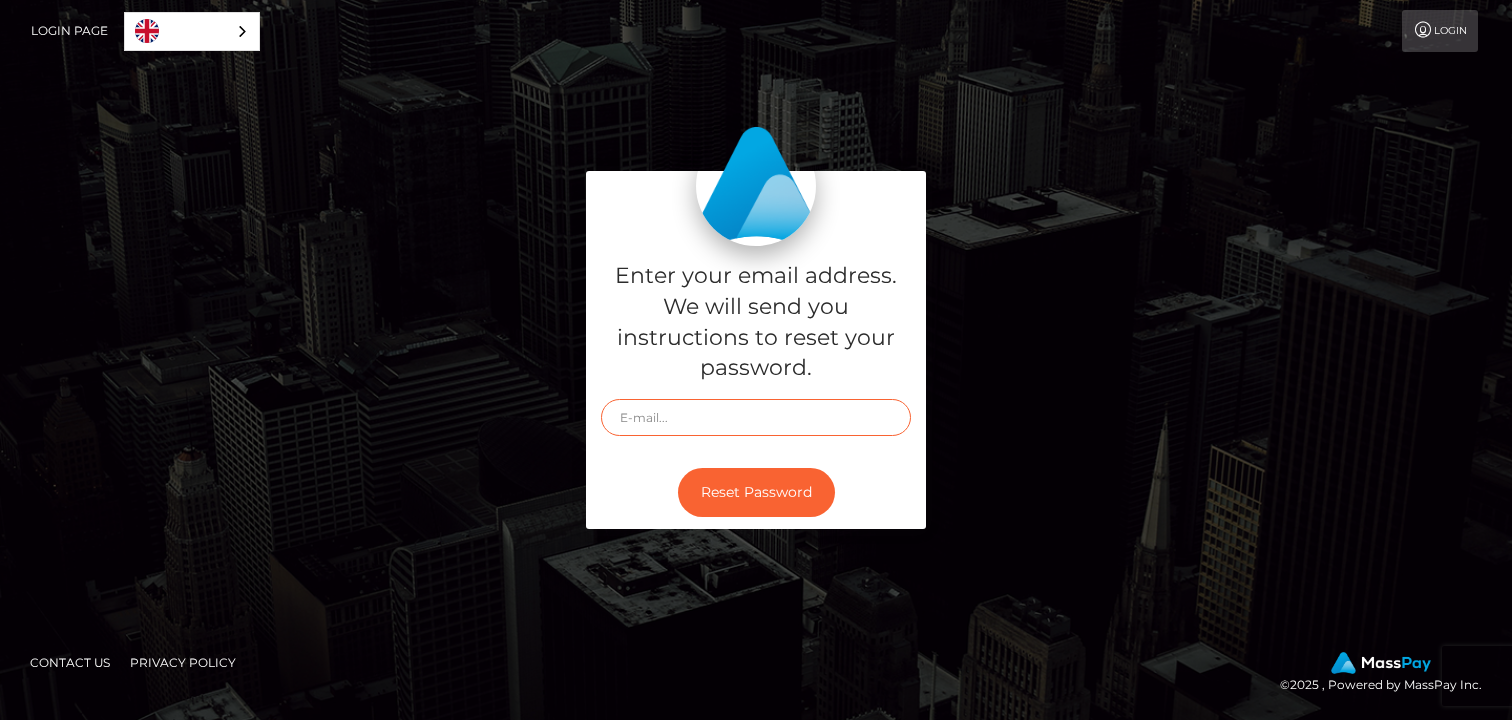type on "[EMAIL]" 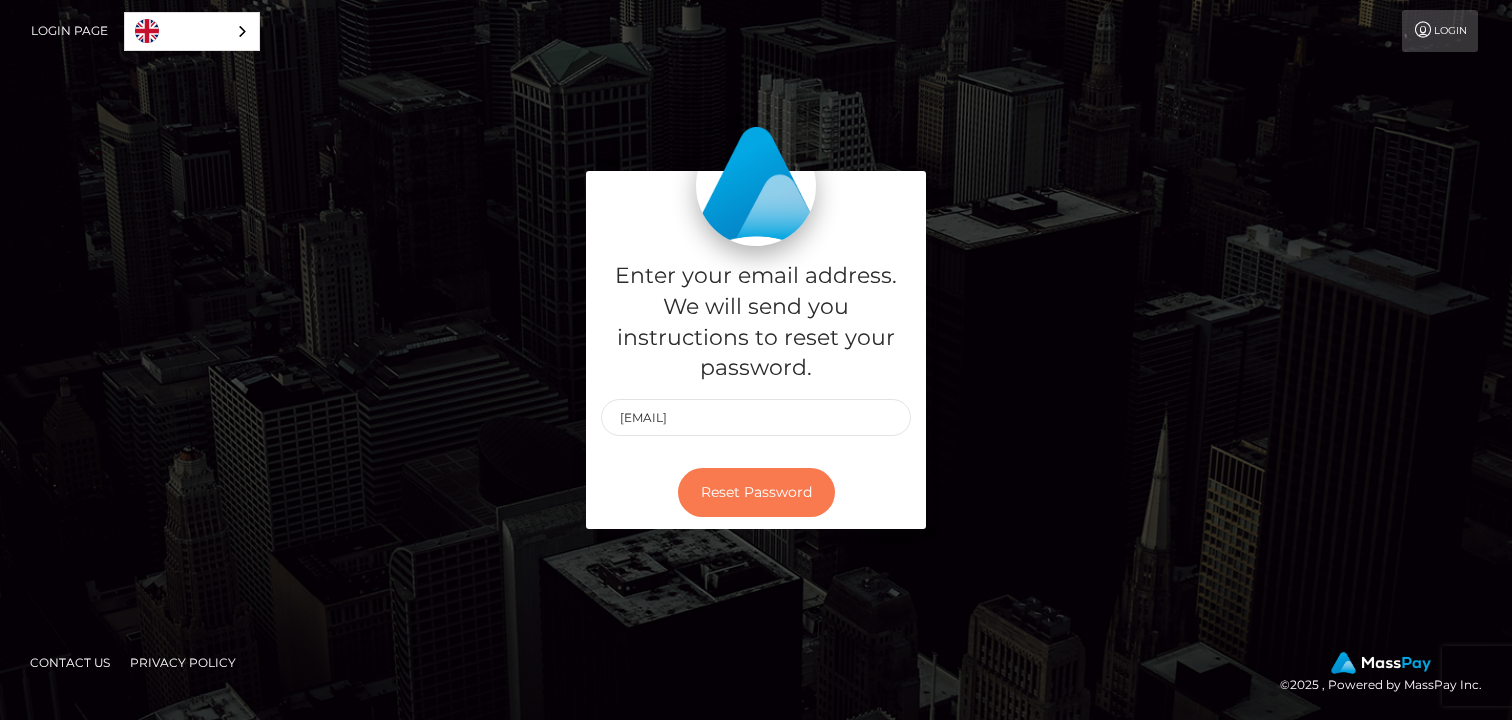 click on "Reset Password" at bounding box center [756, 492] 